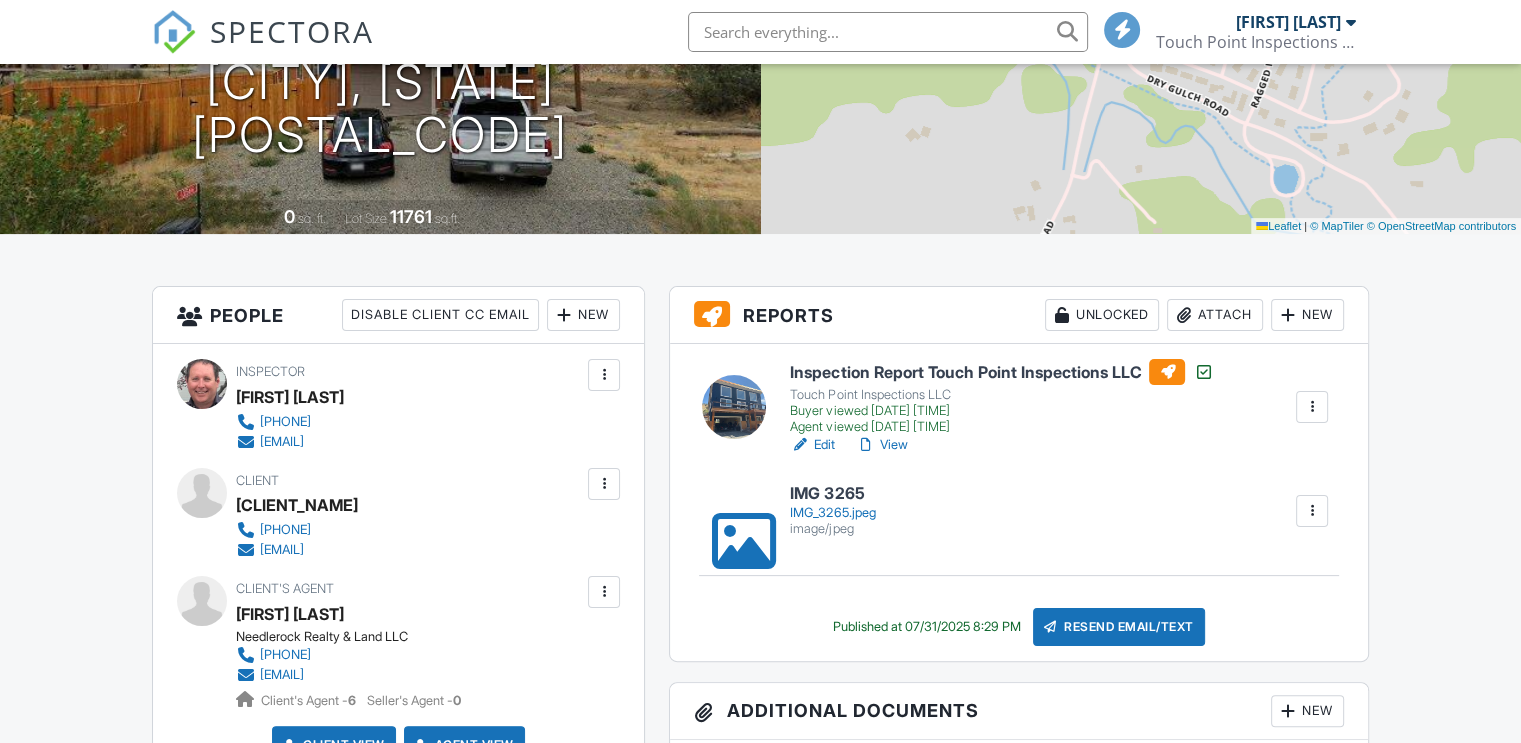 scroll, scrollTop: 300, scrollLeft: 0, axis: vertical 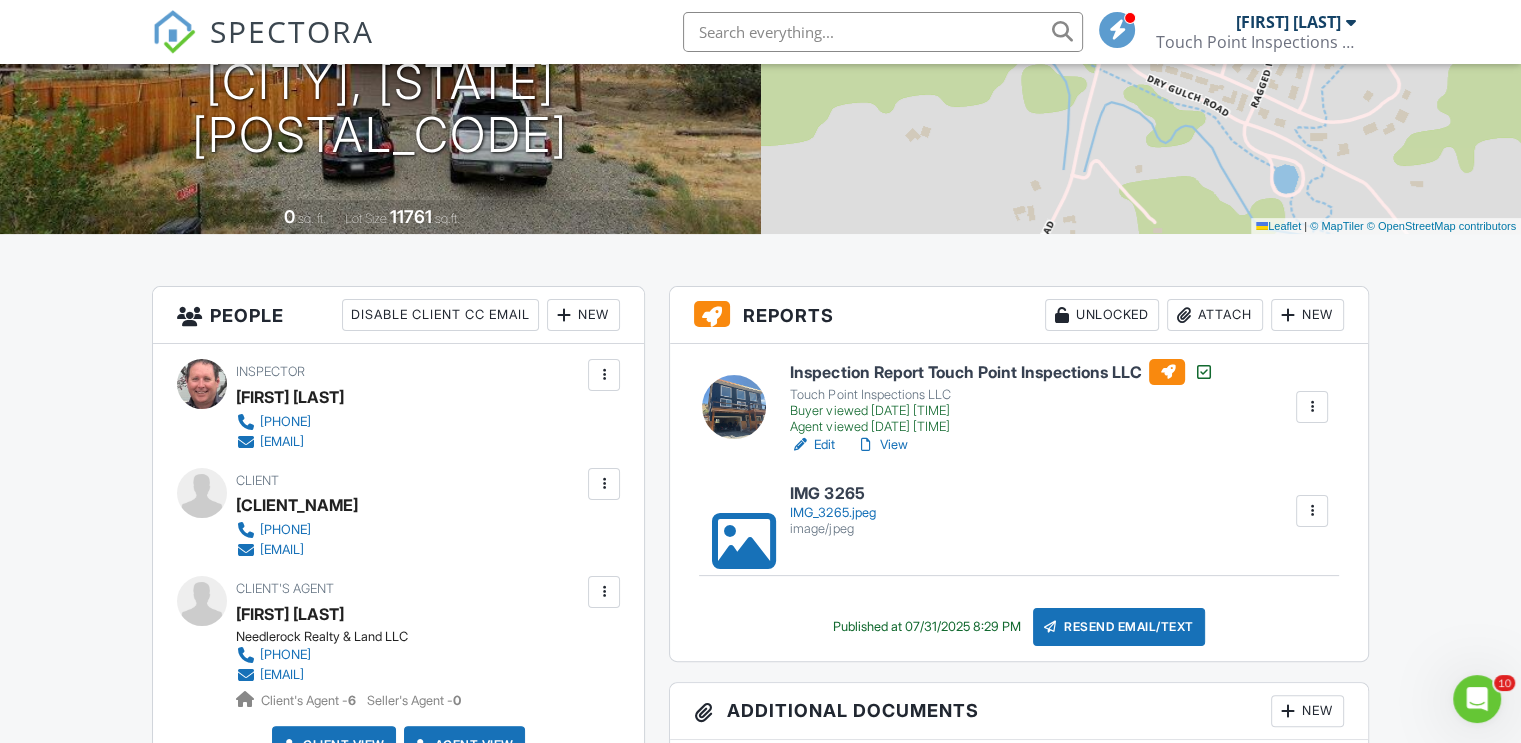 click at bounding box center (1312, 511) 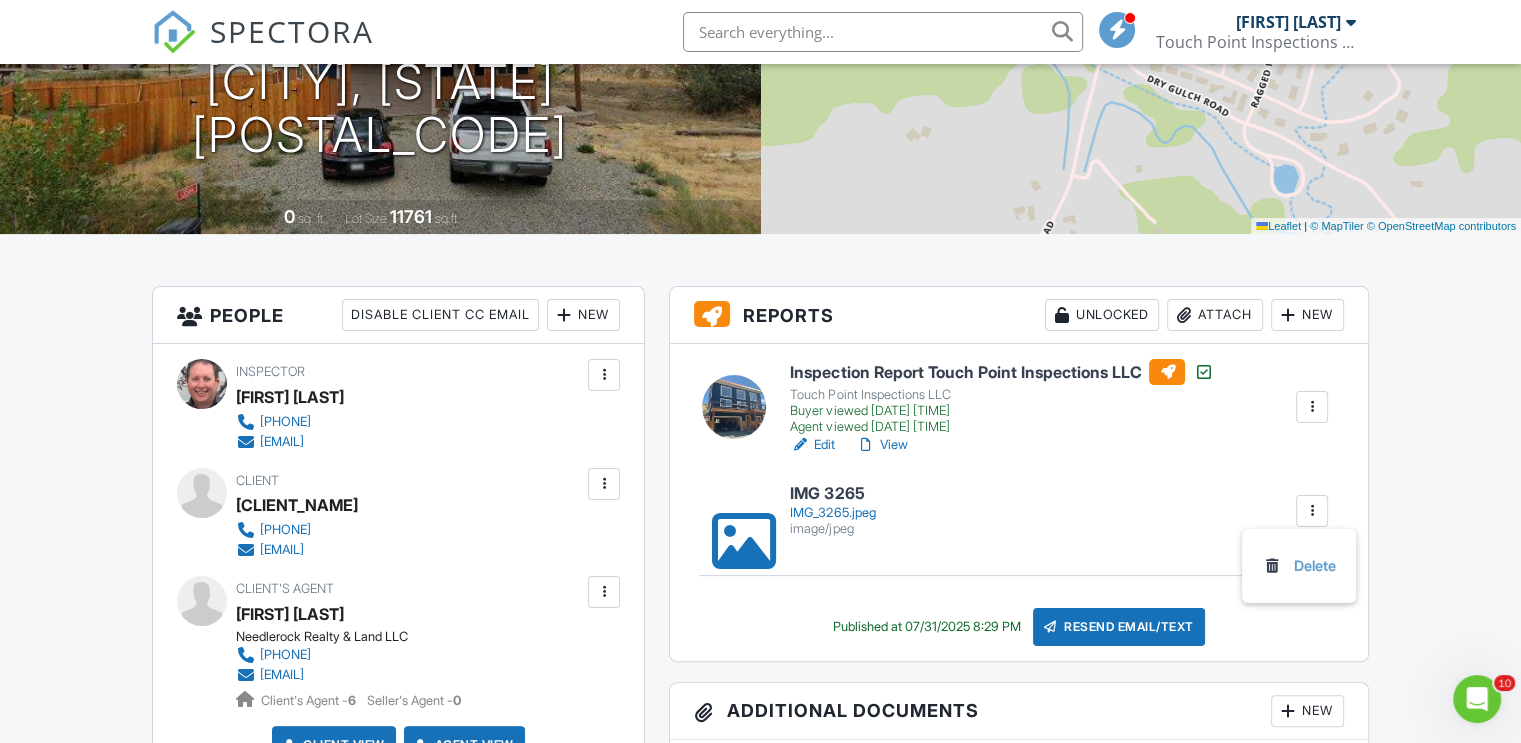 click on "IMG 3265
IMG_3265.jpeg
image/jpeg
Delete" at bounding box center (1058, 510) 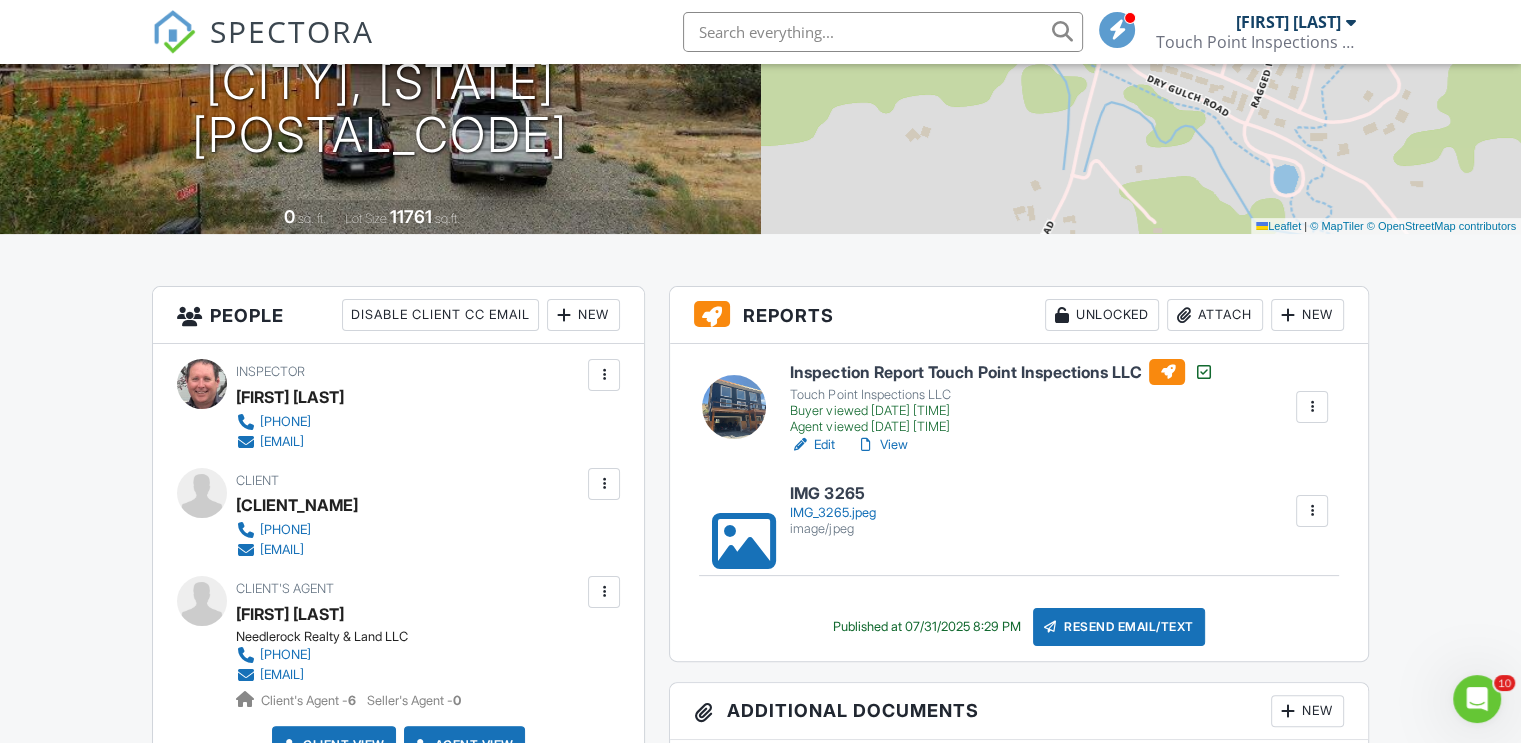 click on "IMG_3265.jpeg" at bounding box center [832, 513] 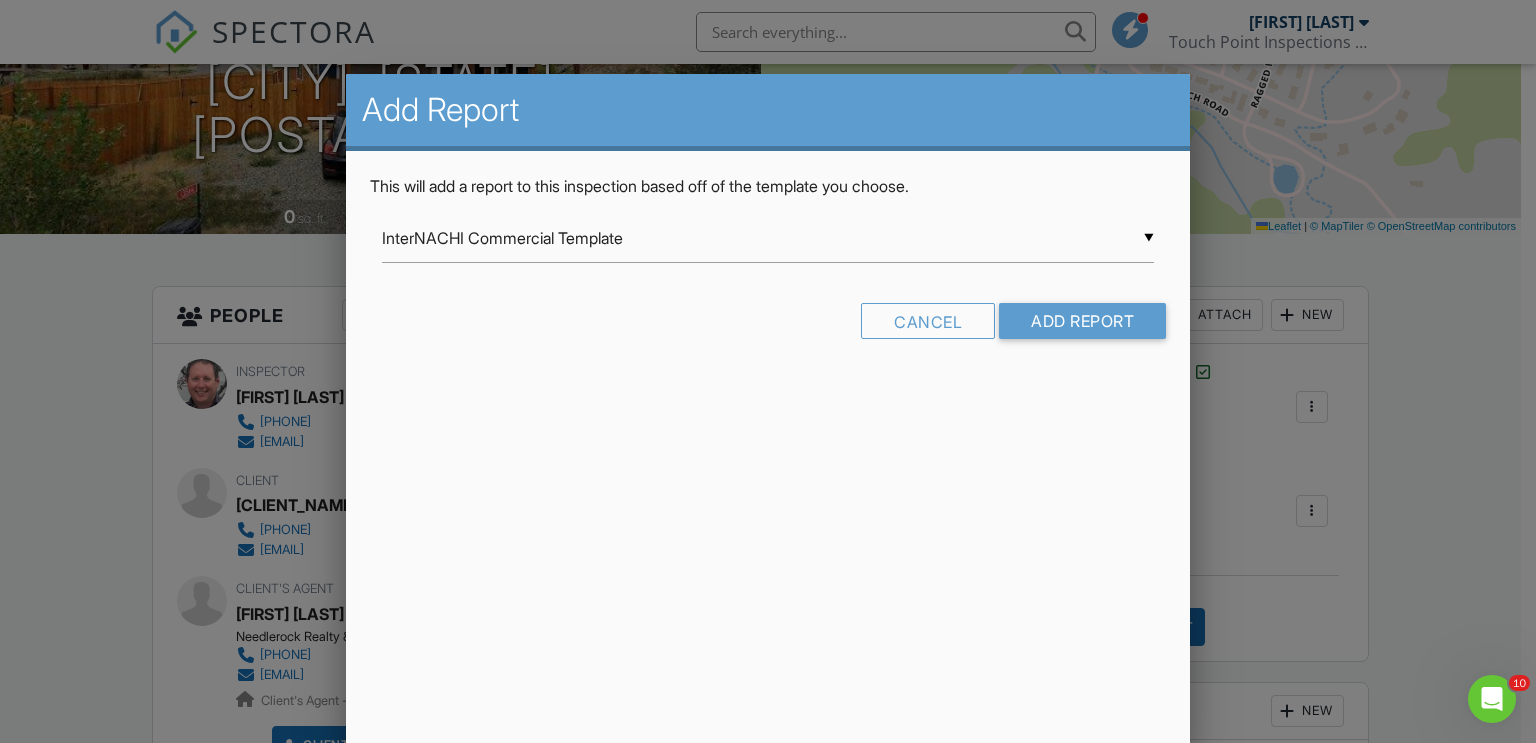click at bounding box center [768, 364] 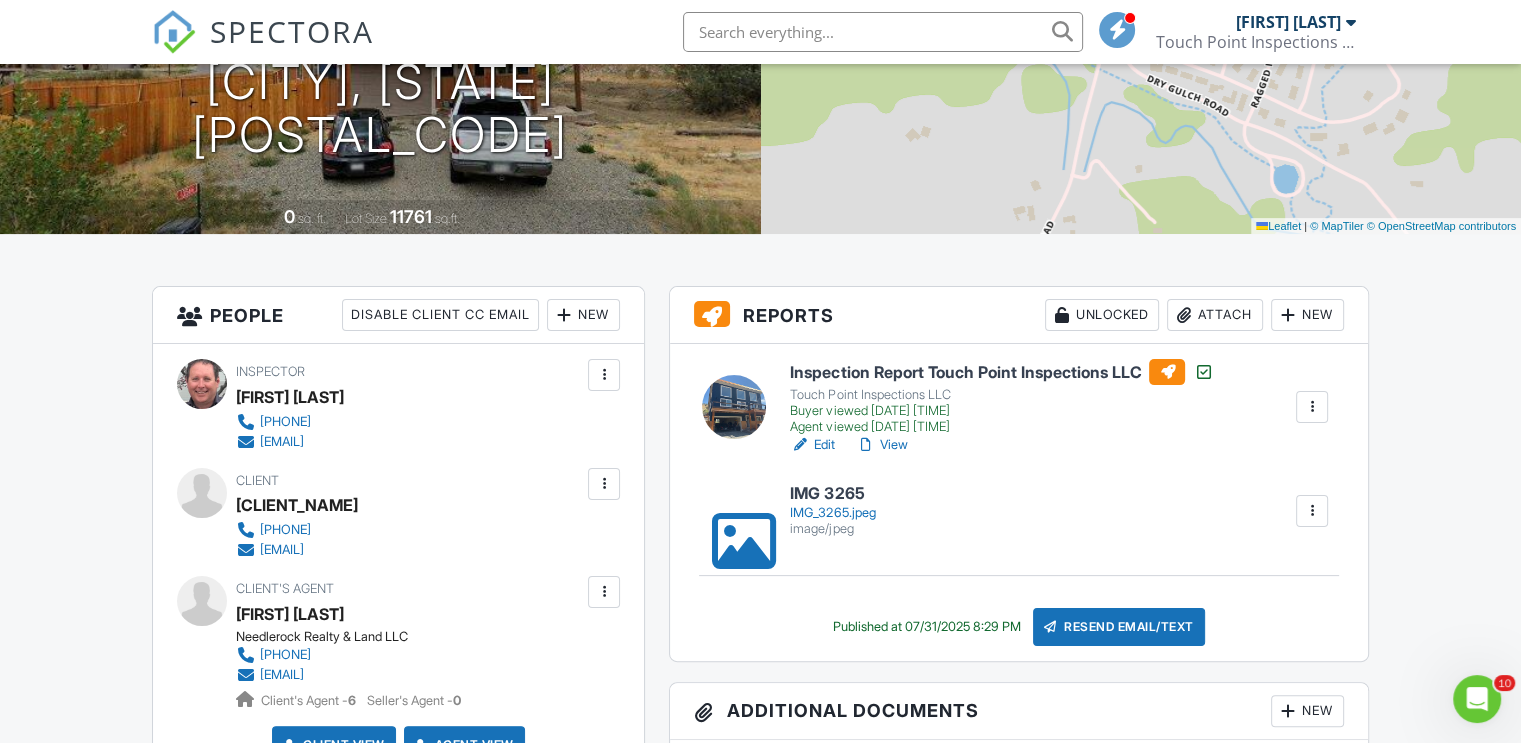 click on "Attach" at bounding box center [1215, 315] 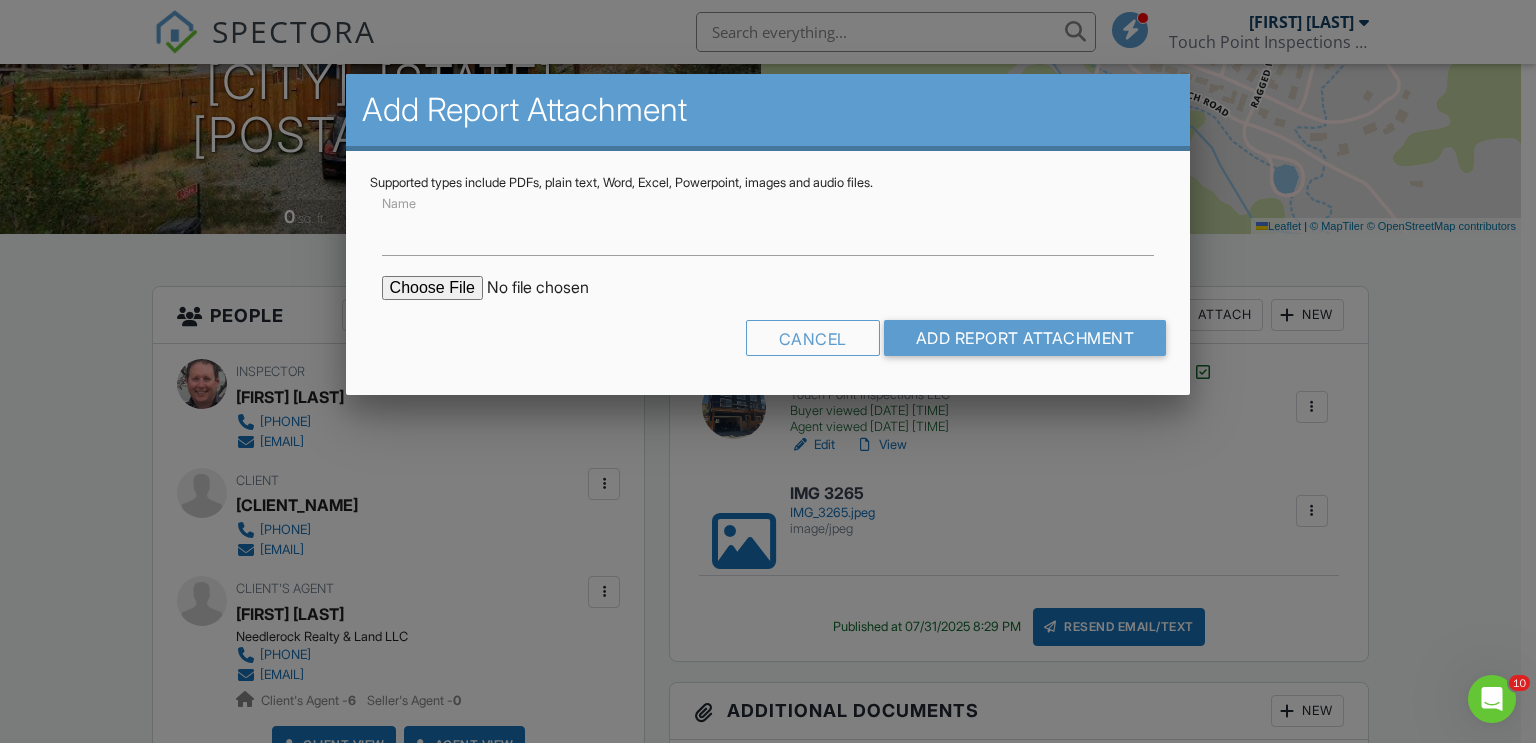 click at bounding box center (552, 288) 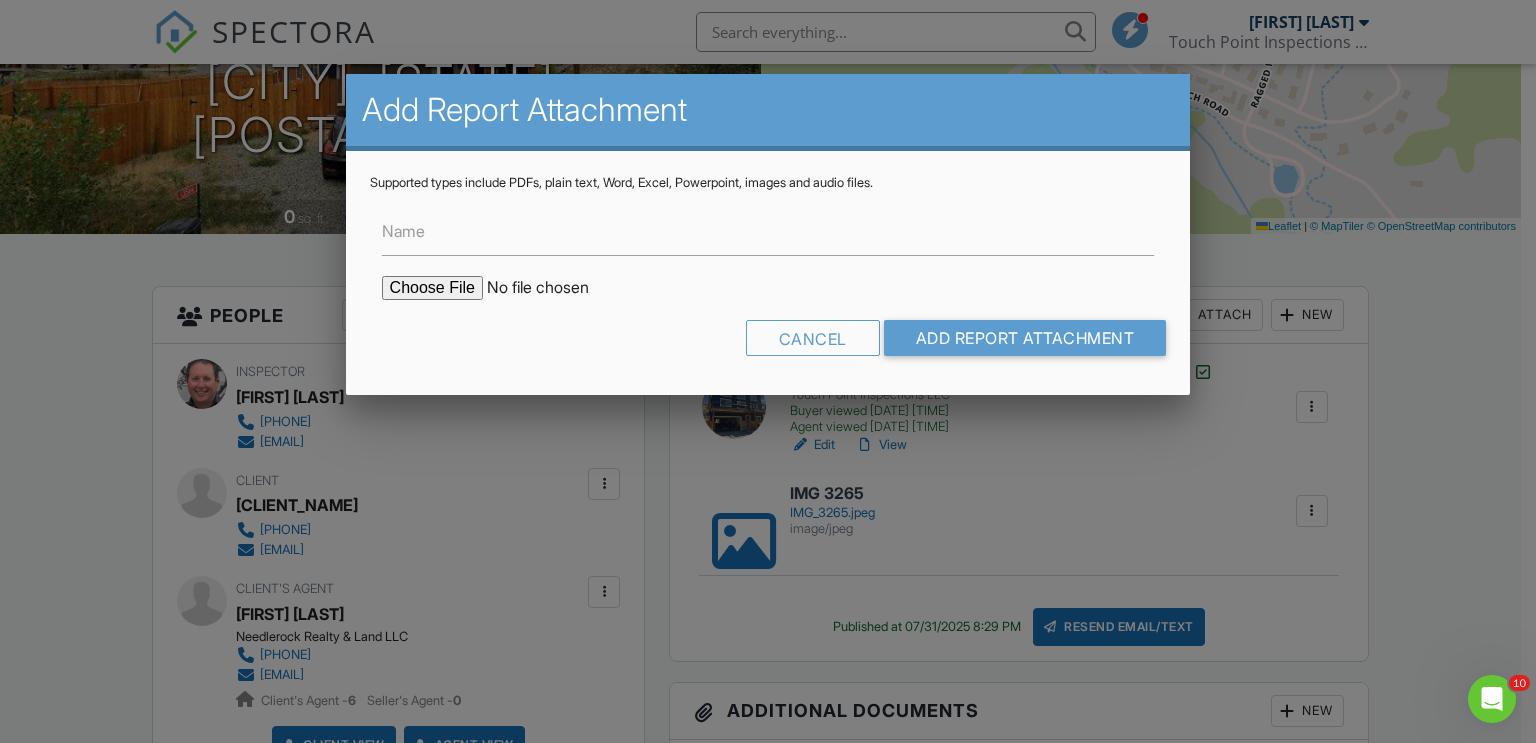 type on "C:\fakepath\13566 Dry Gulch RD WDO Report.pdf" 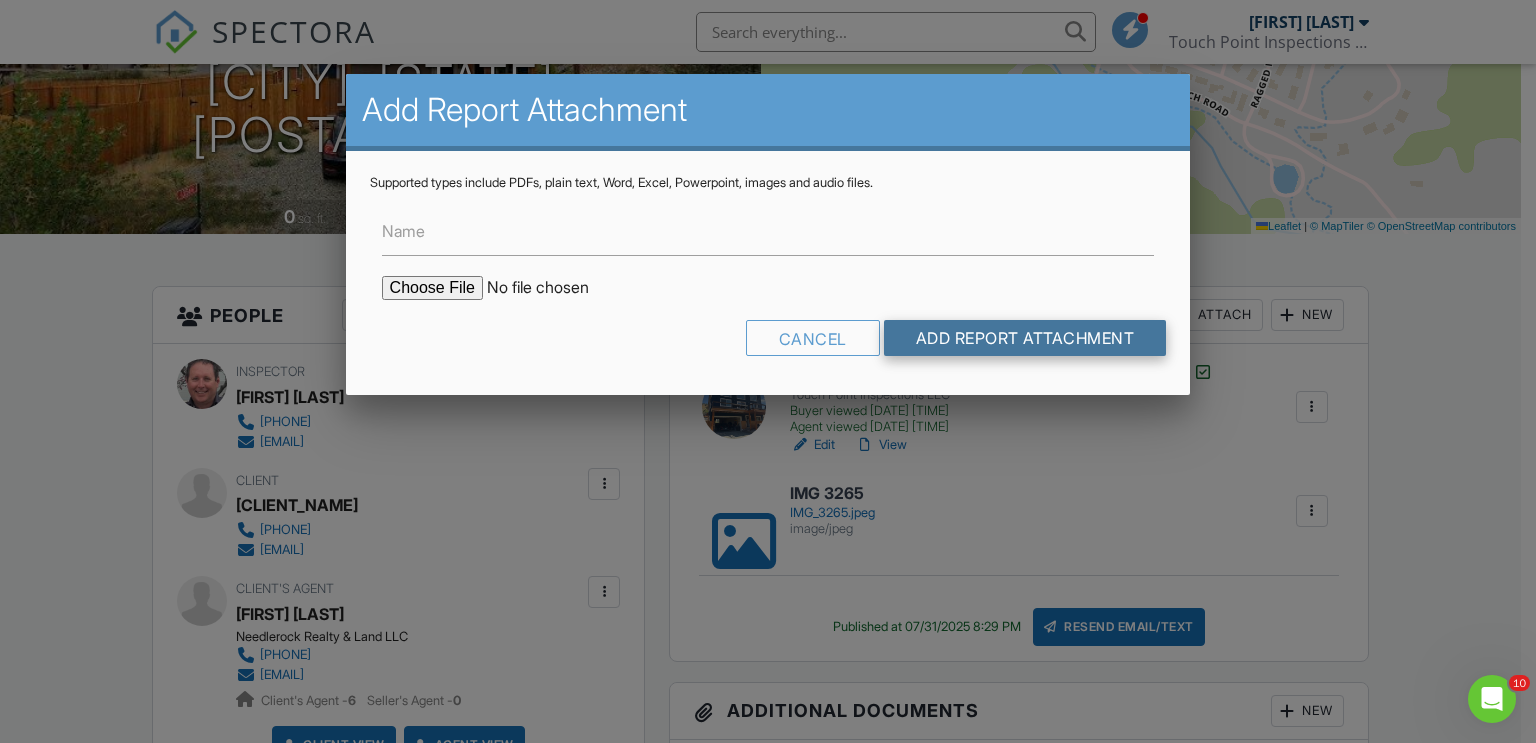 click on "Add Report Attachment" at bounding box center (1025, 338) 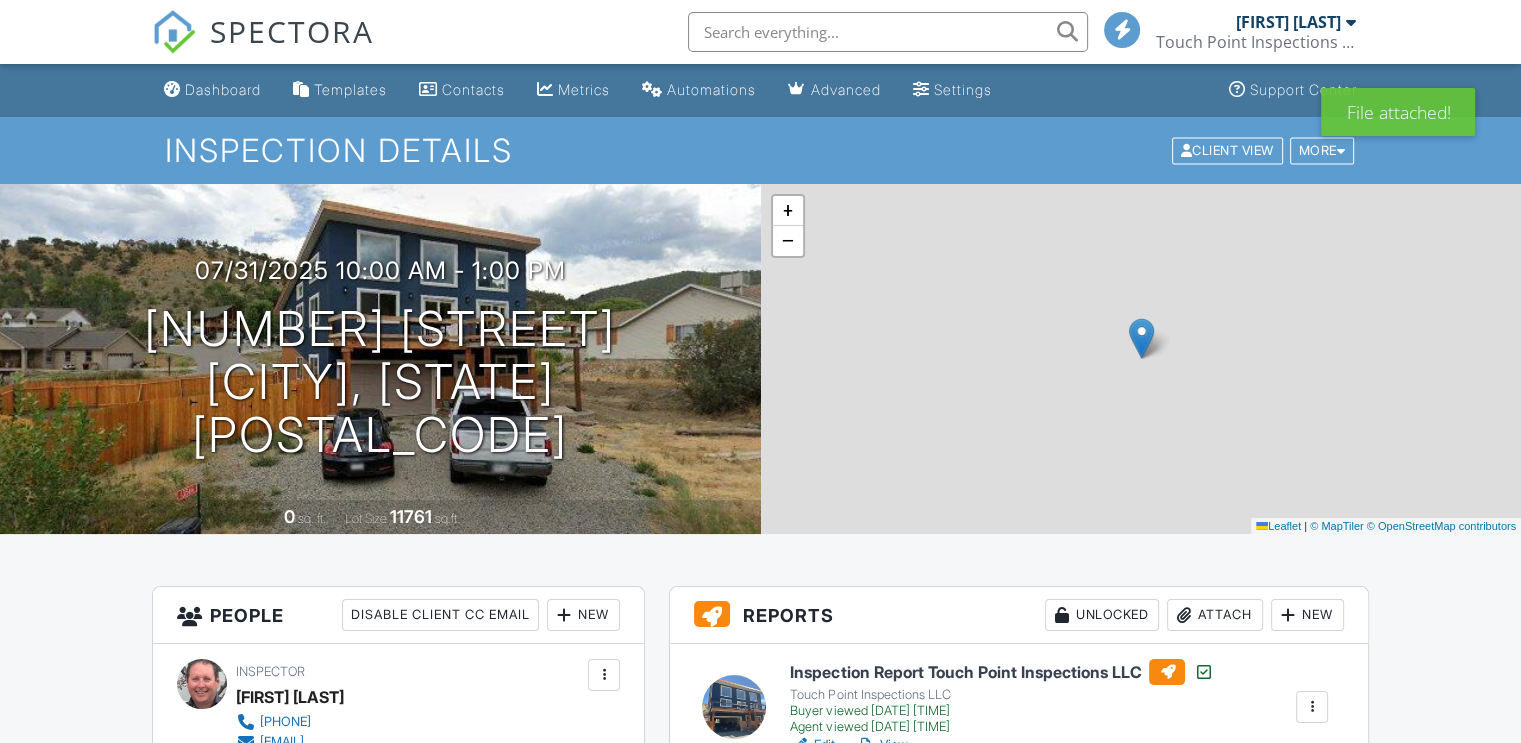scroll, scrollTop: 500, scrollLeft: 0, axis: vertical 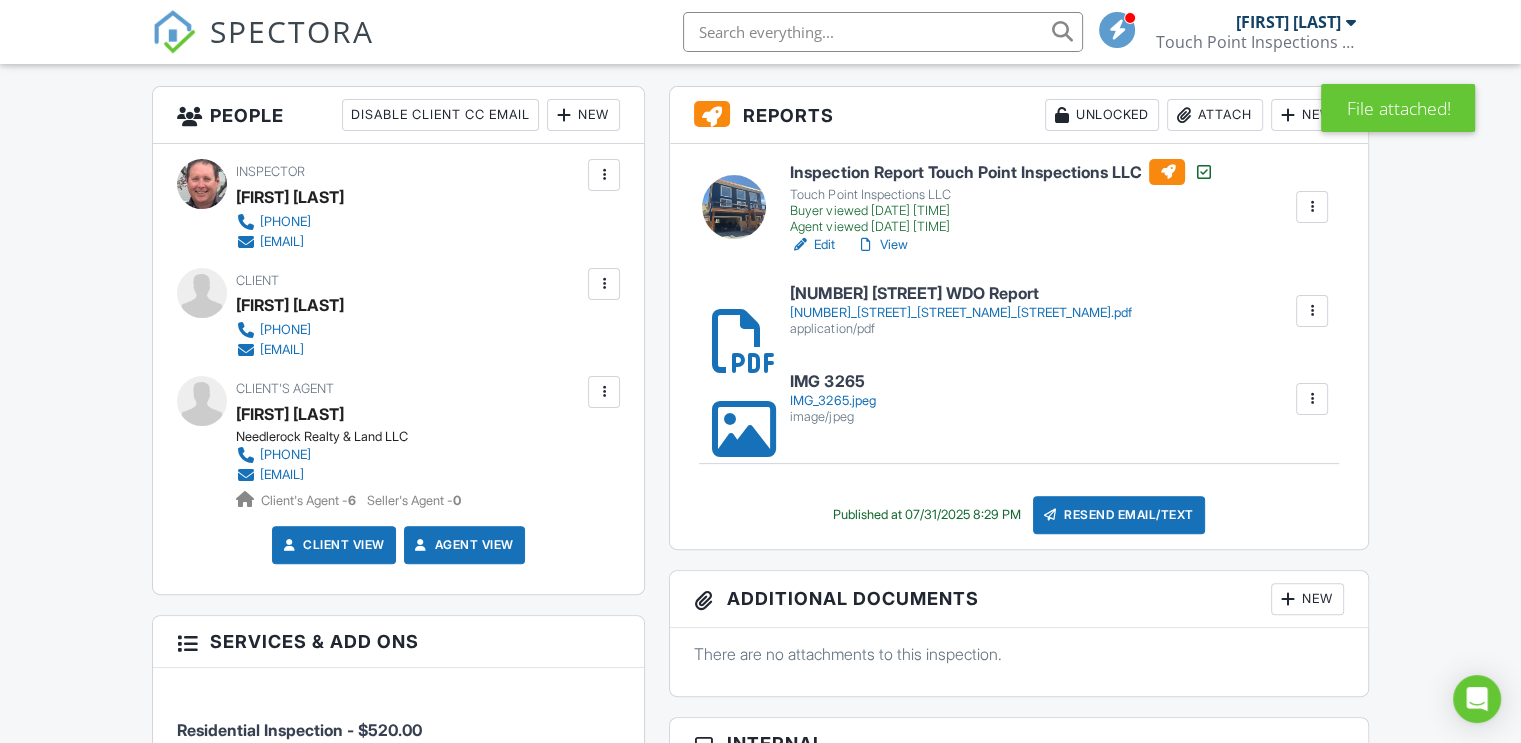 click at bounding box center (1312, 399) 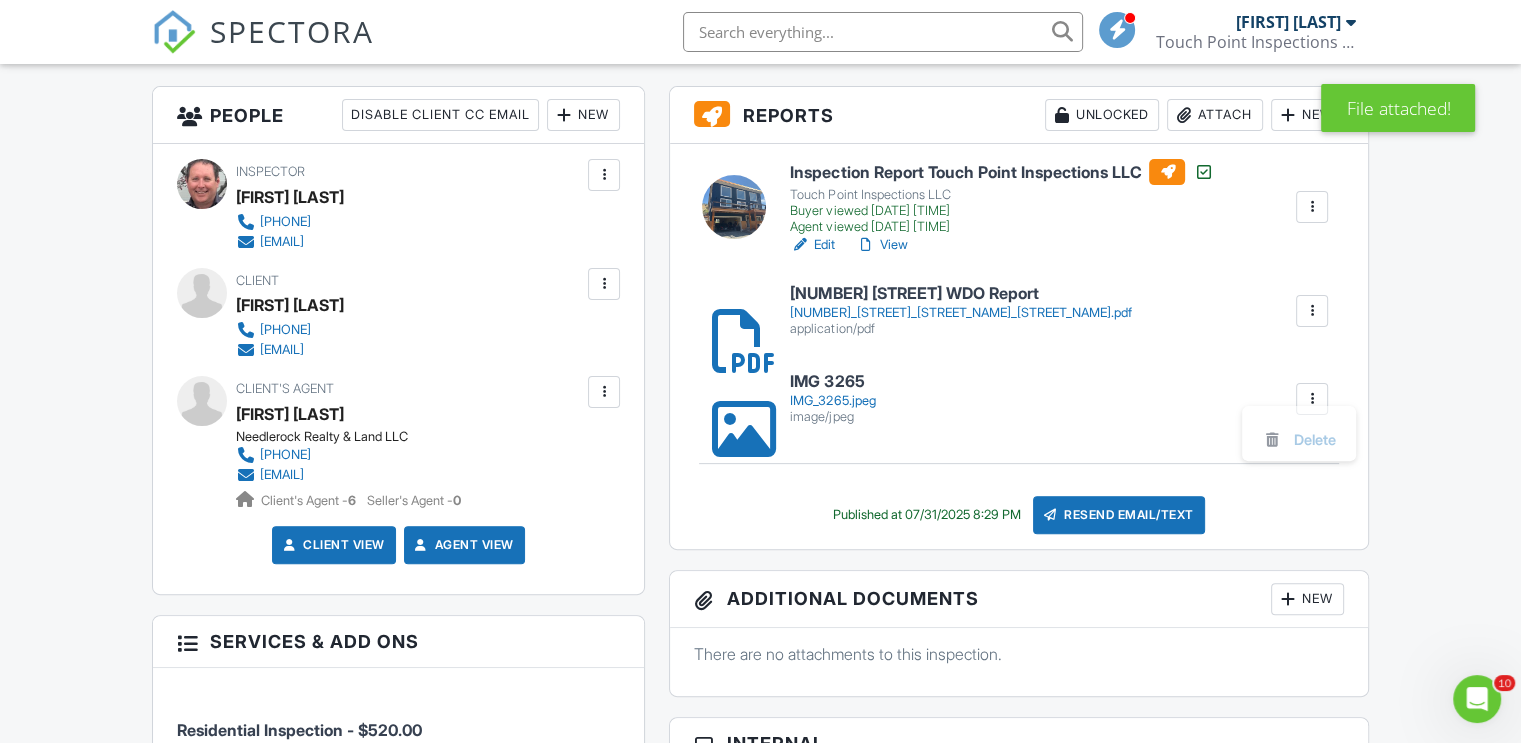 scroll, scrollTop: 0, scrollLeft: 0, axis: both 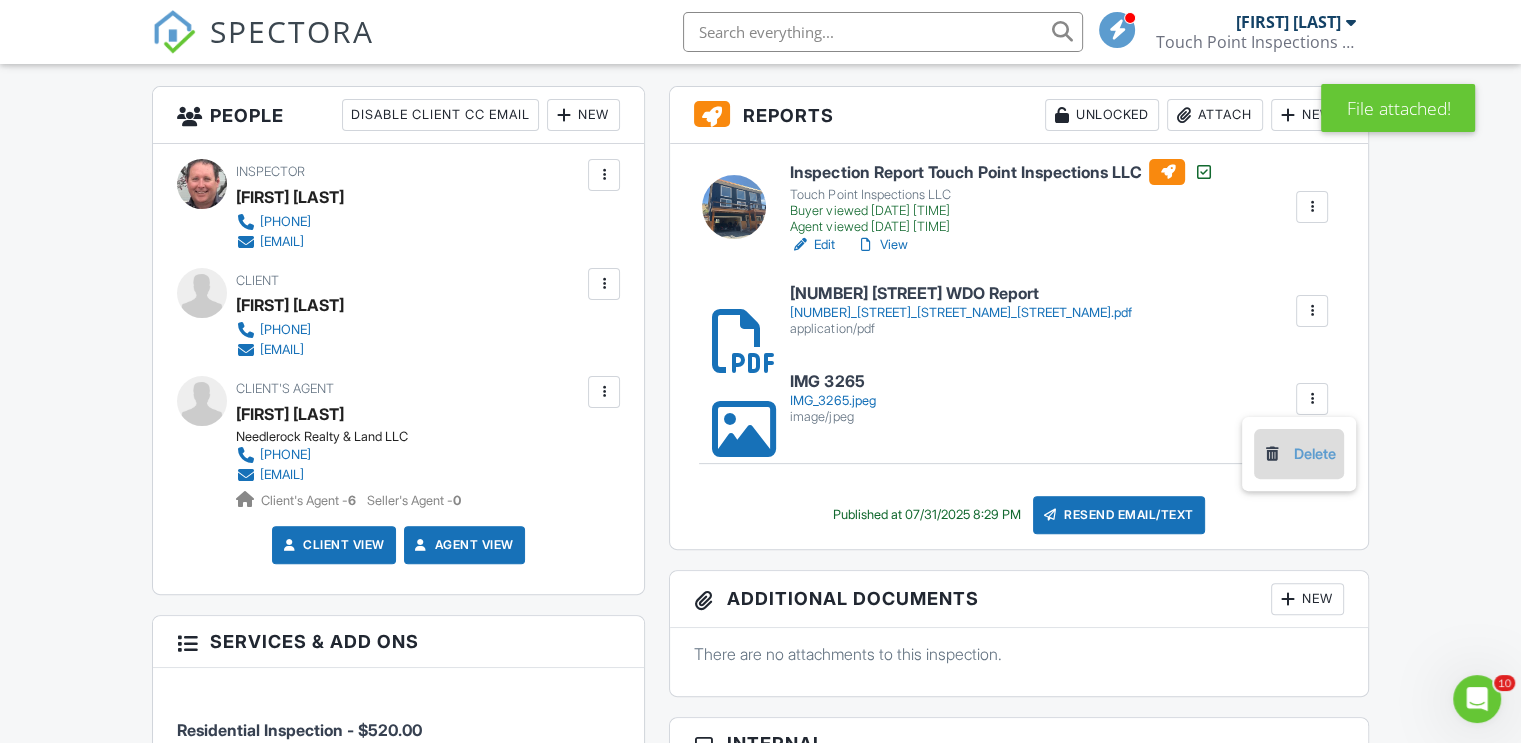 click on "Delete" at bounding box center (1299, 454) 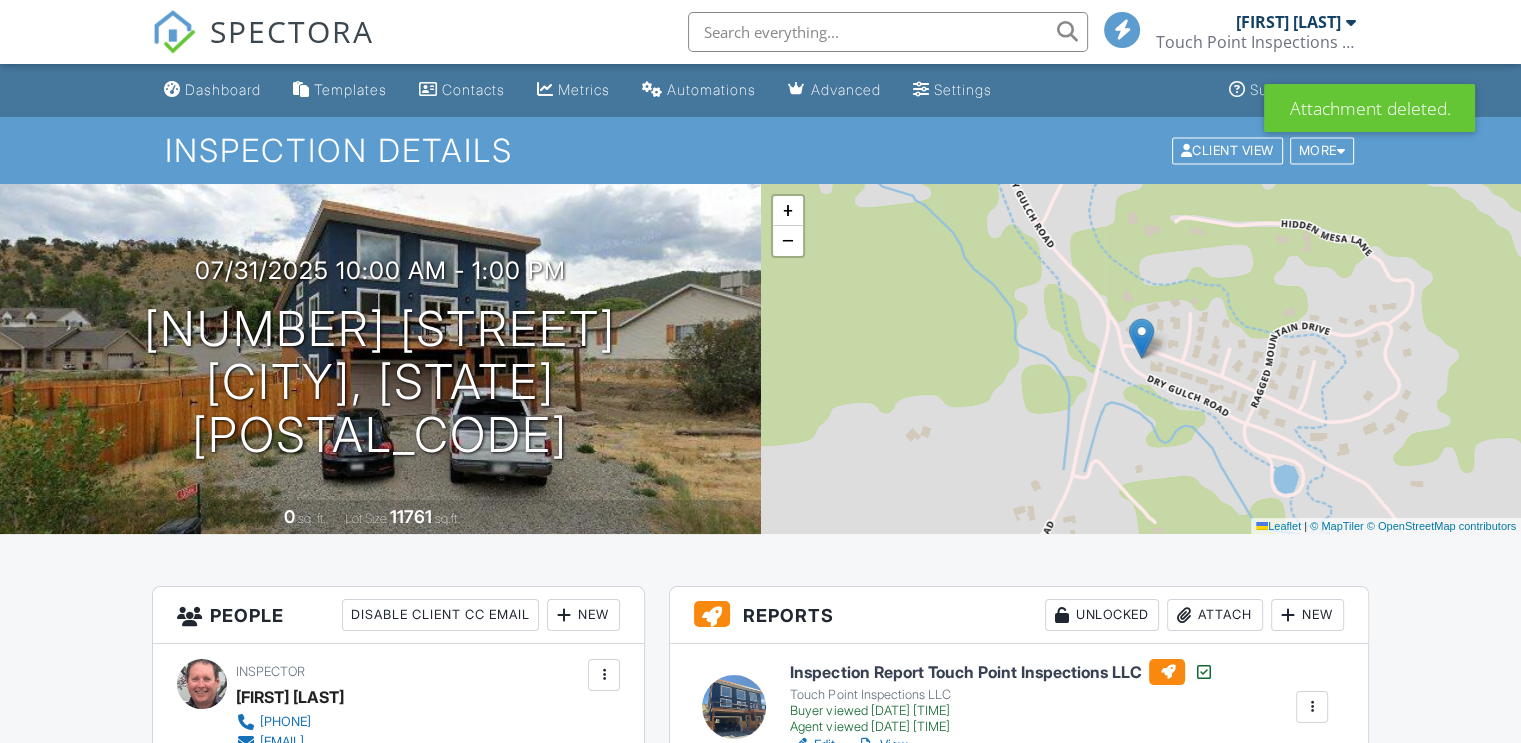 scroll, scrollTop: 500, scrollLeft: 0, axis: vertical 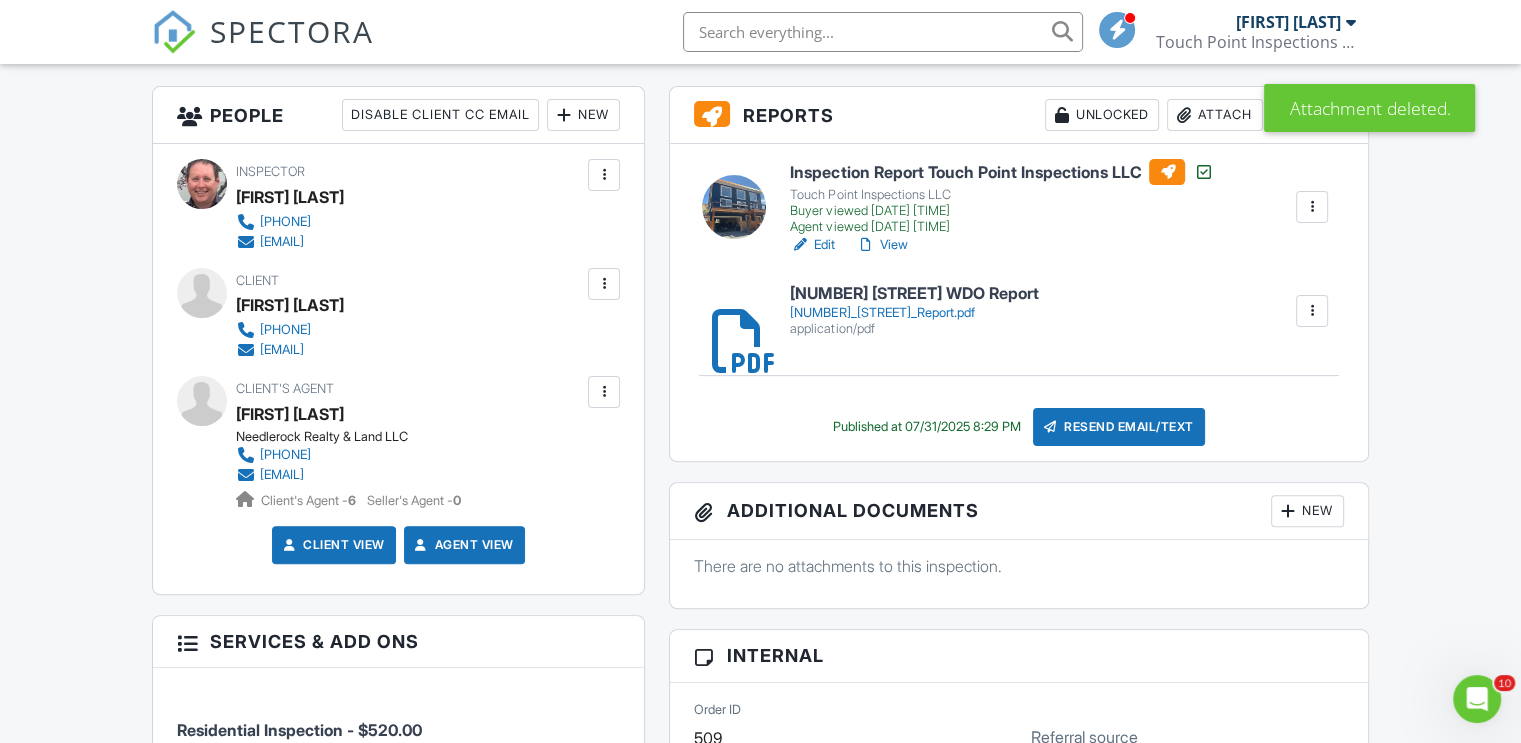 click on "13566 Dry Gulch RD WDO Report" at bounding box center [914, 294] 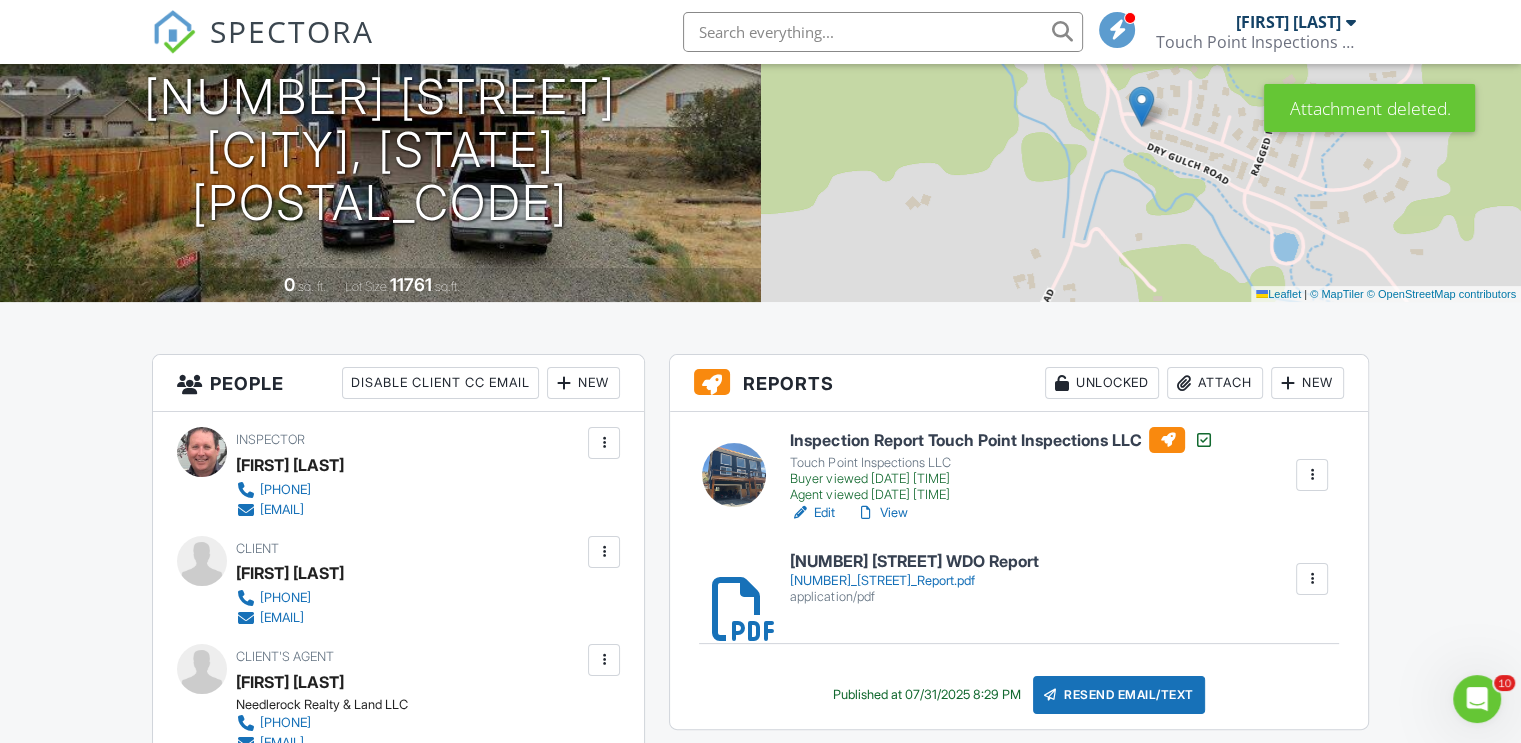 scroll, scrollTop: 0, scrollLeft: 0, axis: both 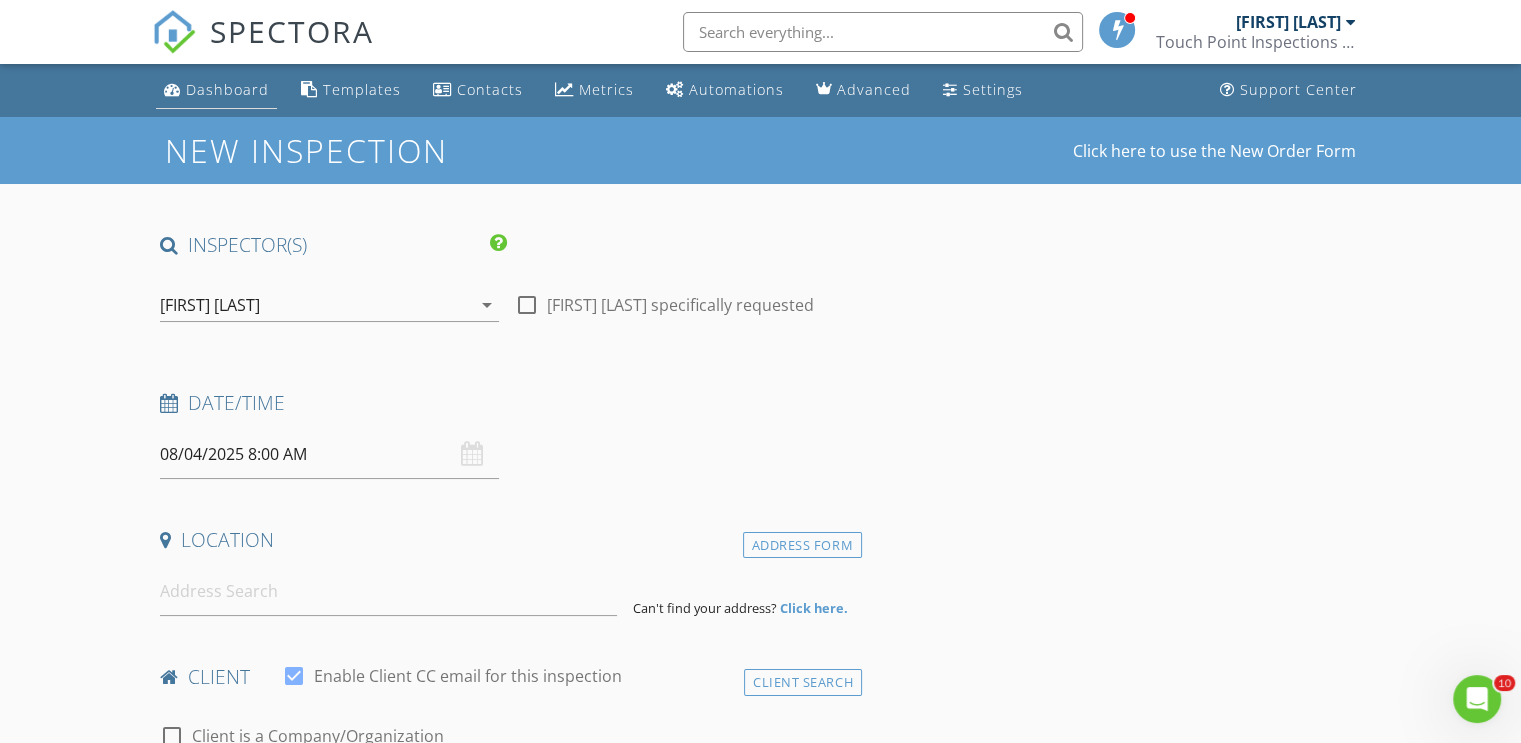 click on "Dashboard" at bounding box center (227, 89) 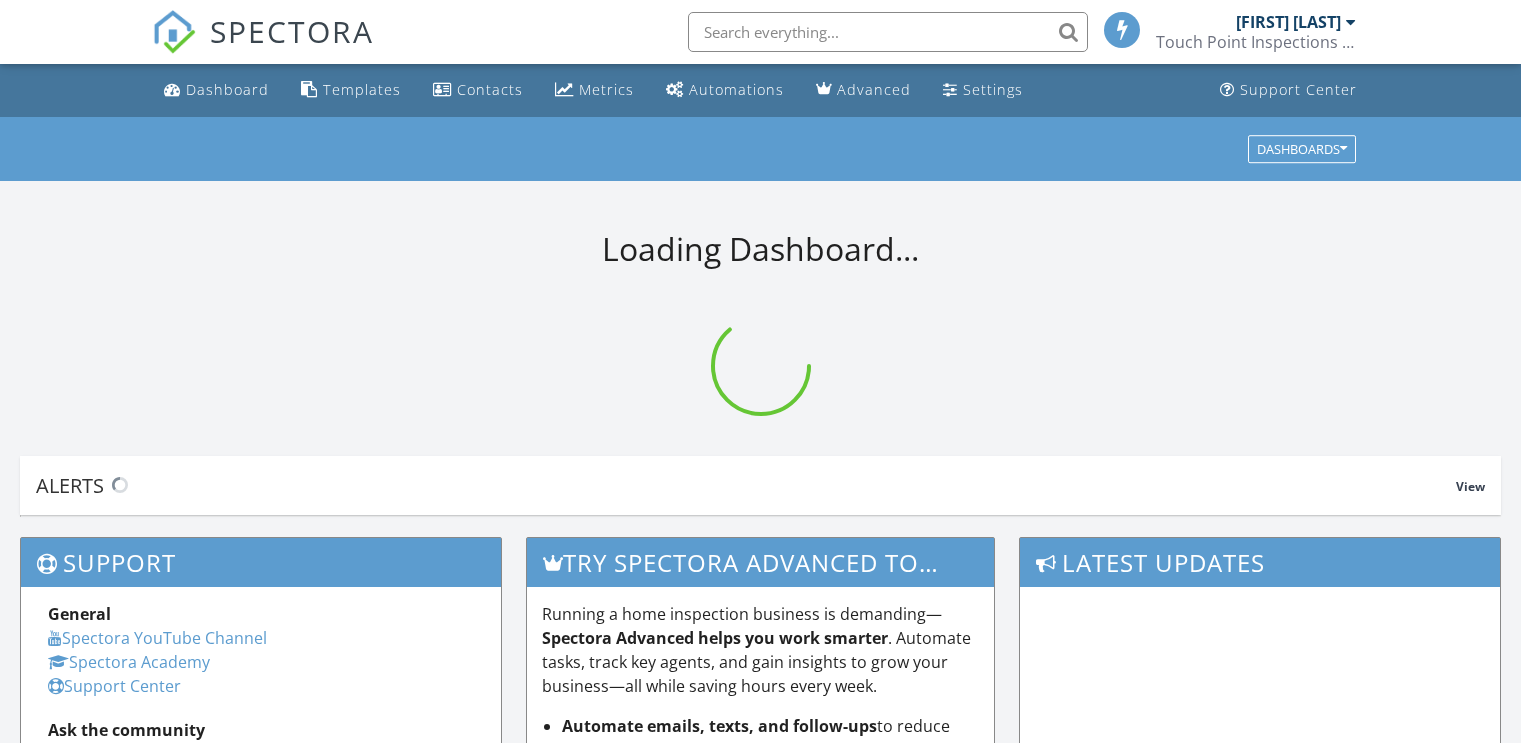 scroll, scrollTop: 0, scrollLeft: 0, axis: both 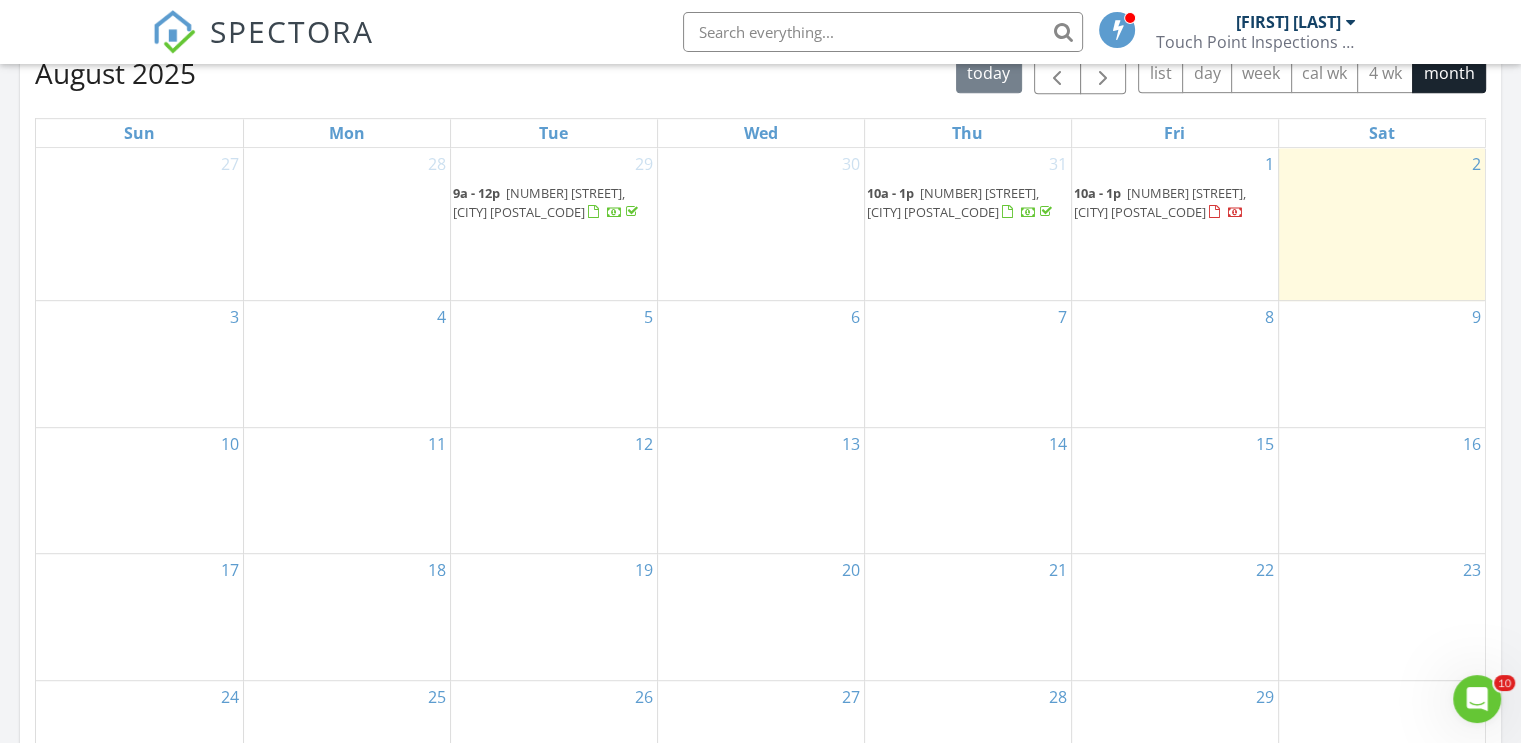 click on "4" at bounding box center (347, 364) 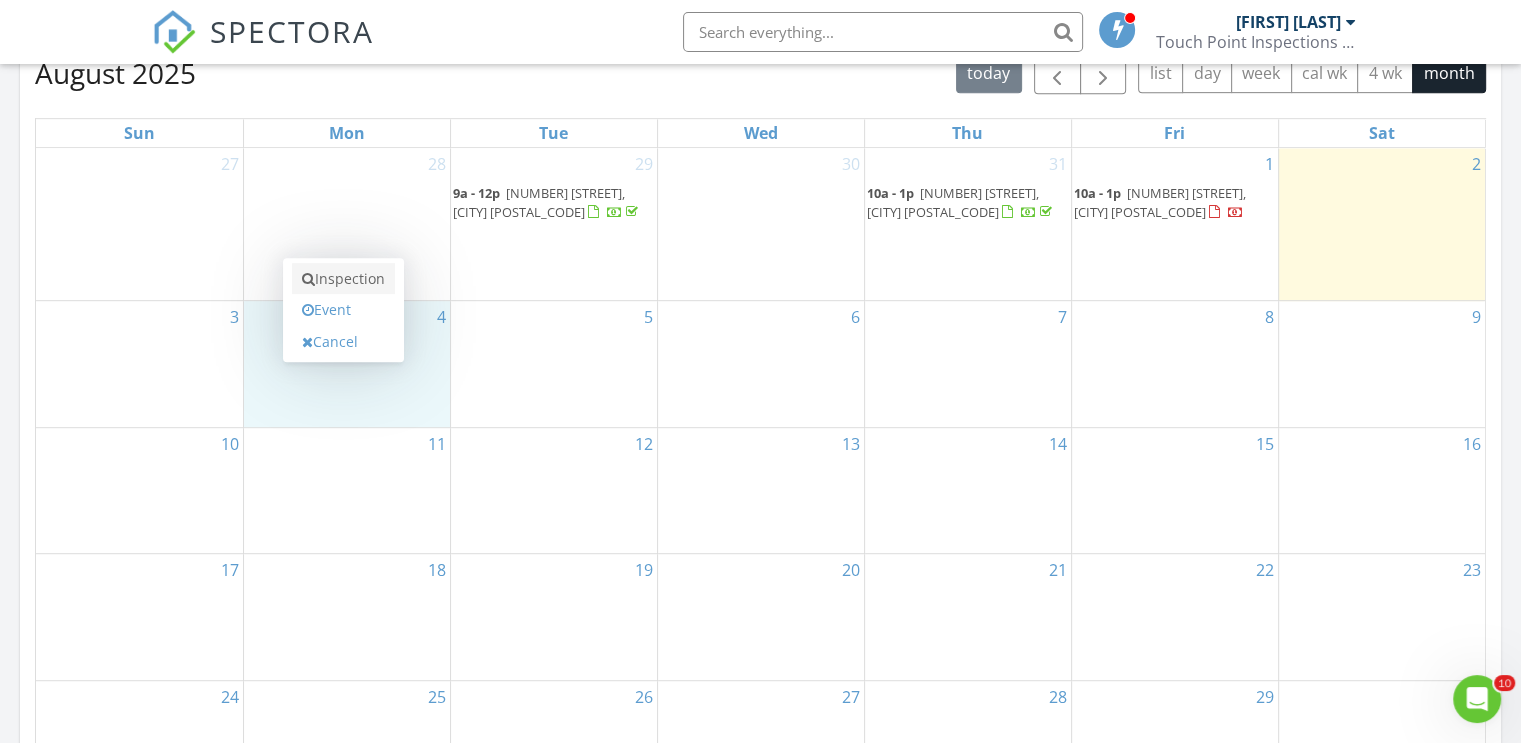 click on "Inspection" at bounding box center [343, 279] 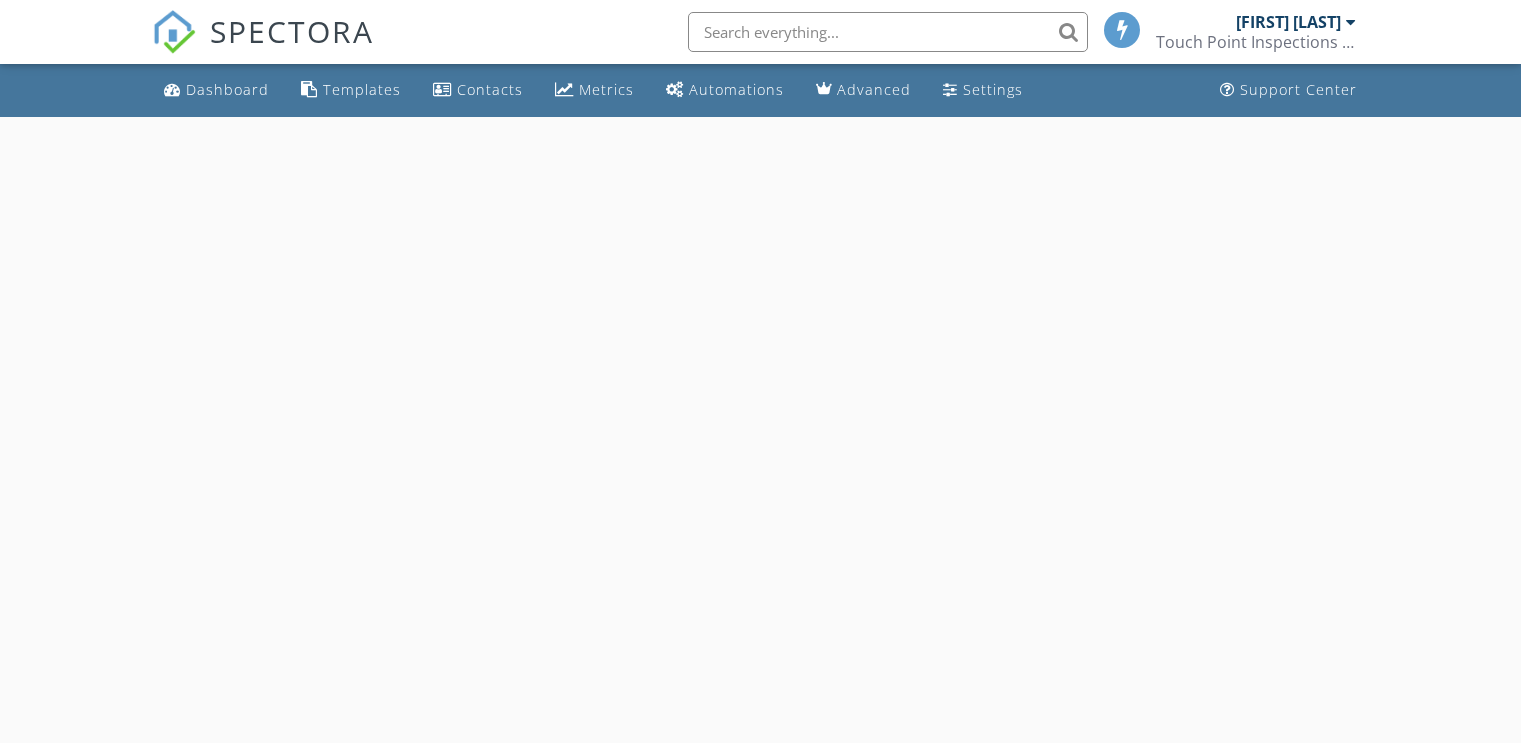 scroll, scrollTop: 0, scrollLeft: 0, axis: both 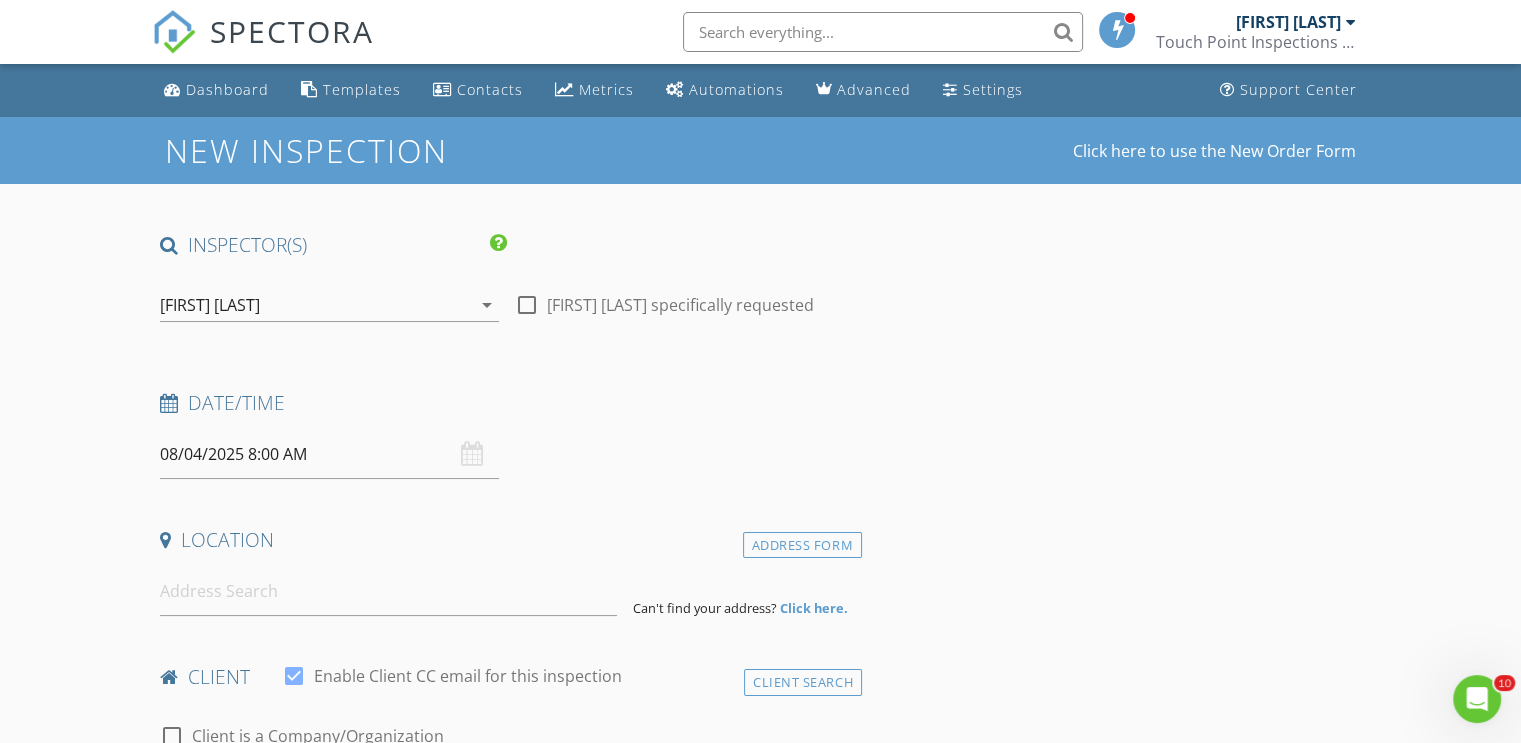 click on "08/04/2025 8:00 AM" at bounding box center (329, 454) 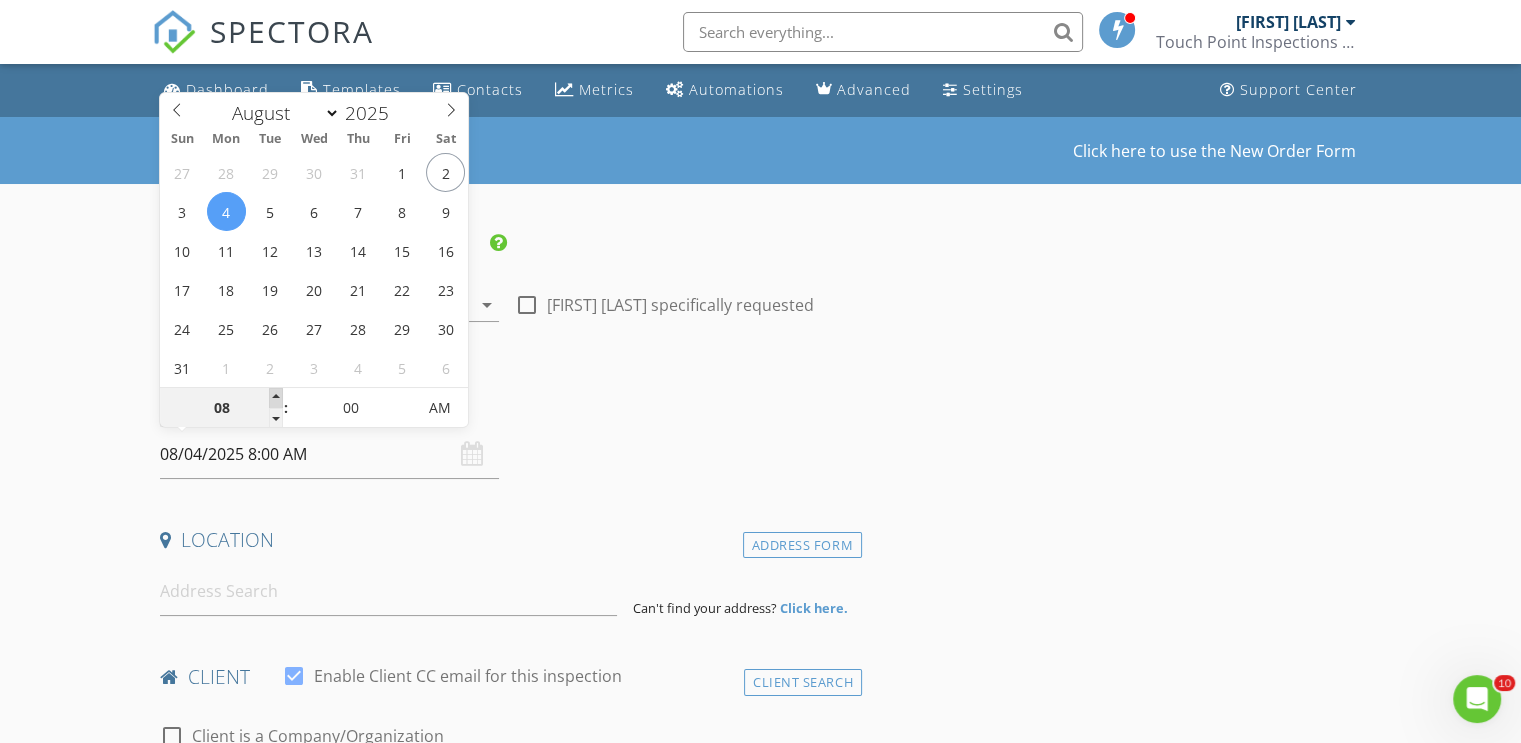 type on "09" 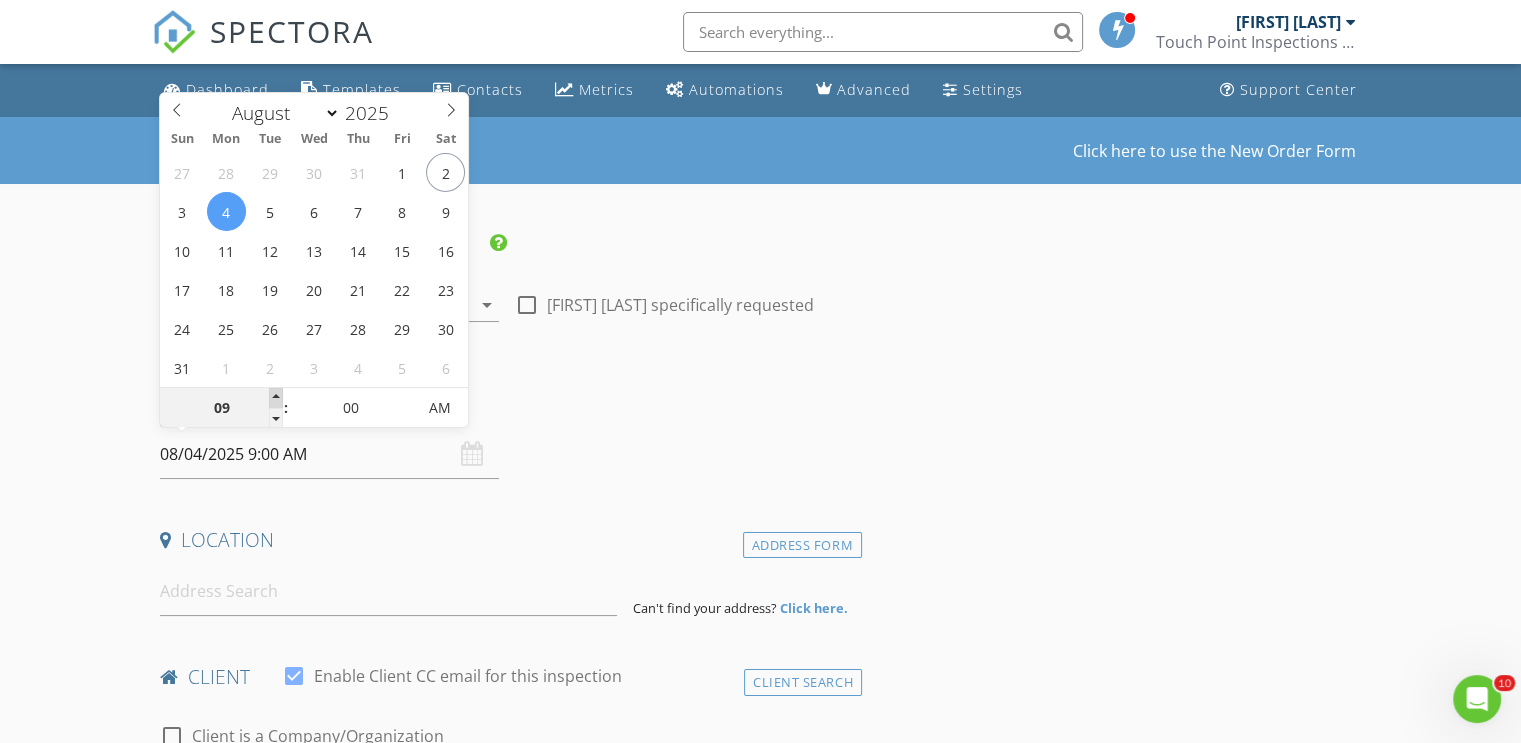 click at bounding box center [276, 398] 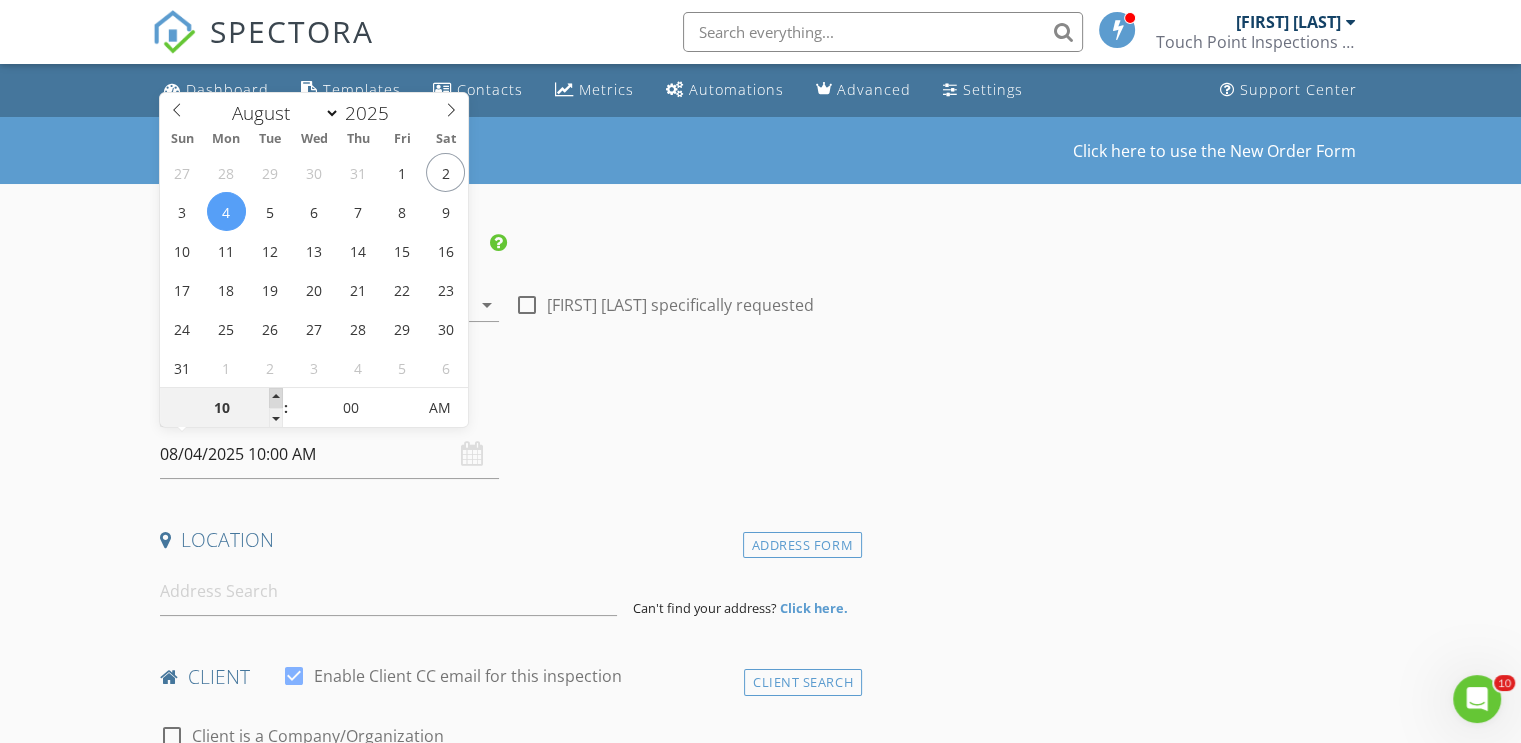 click at bounding box center [276, 398] 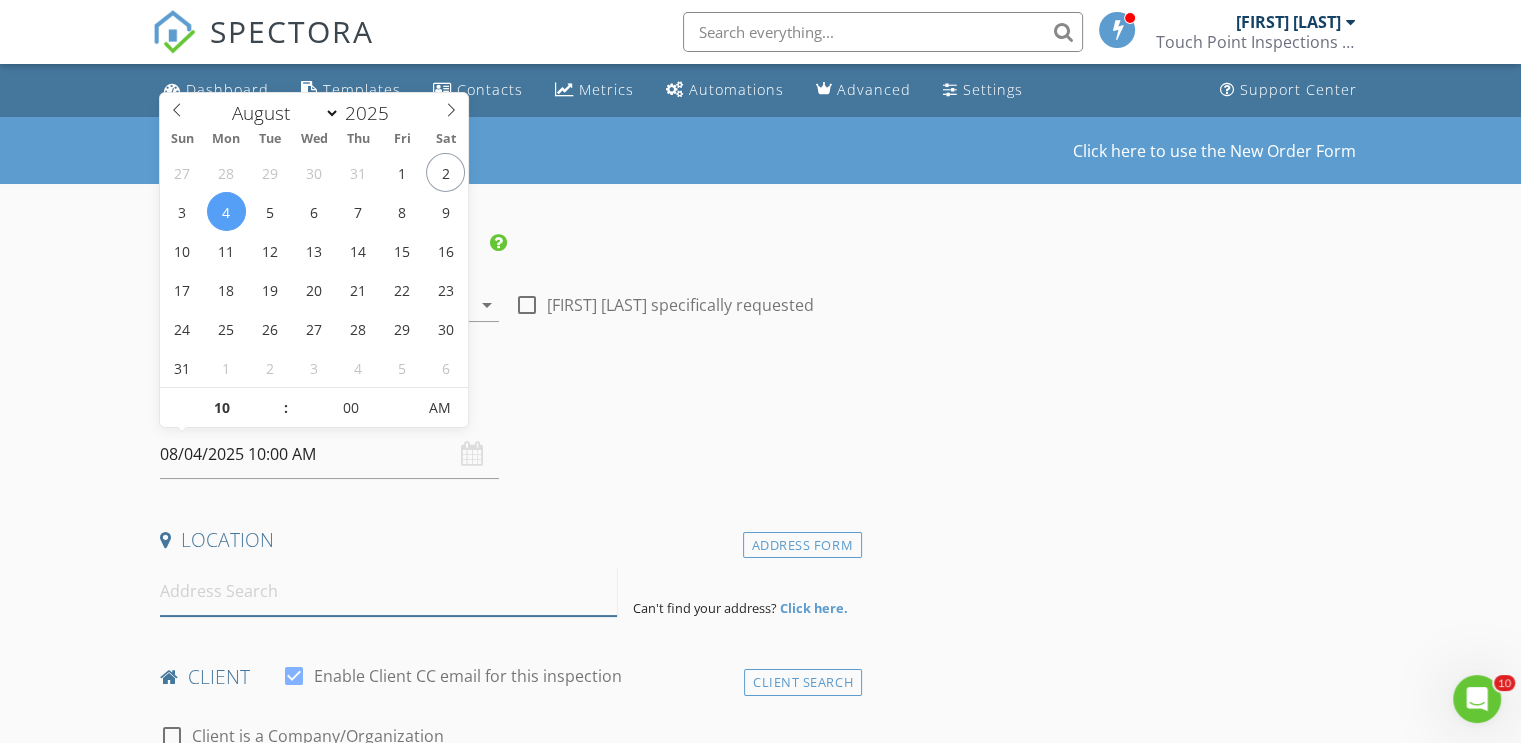 click at bounding box center [388, 591] 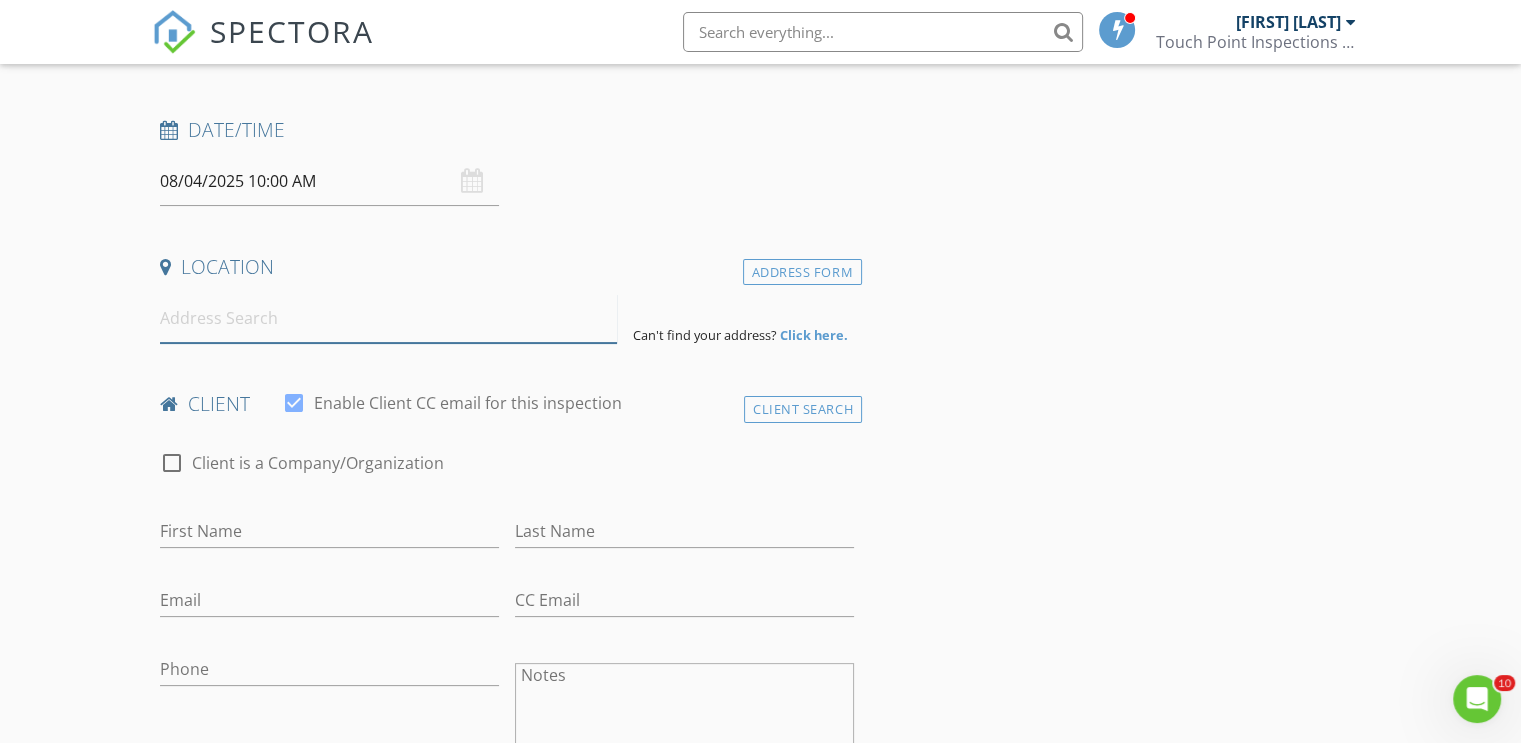 scroll, scrollTop: 300, scrollLeft: 0, axis: vertical 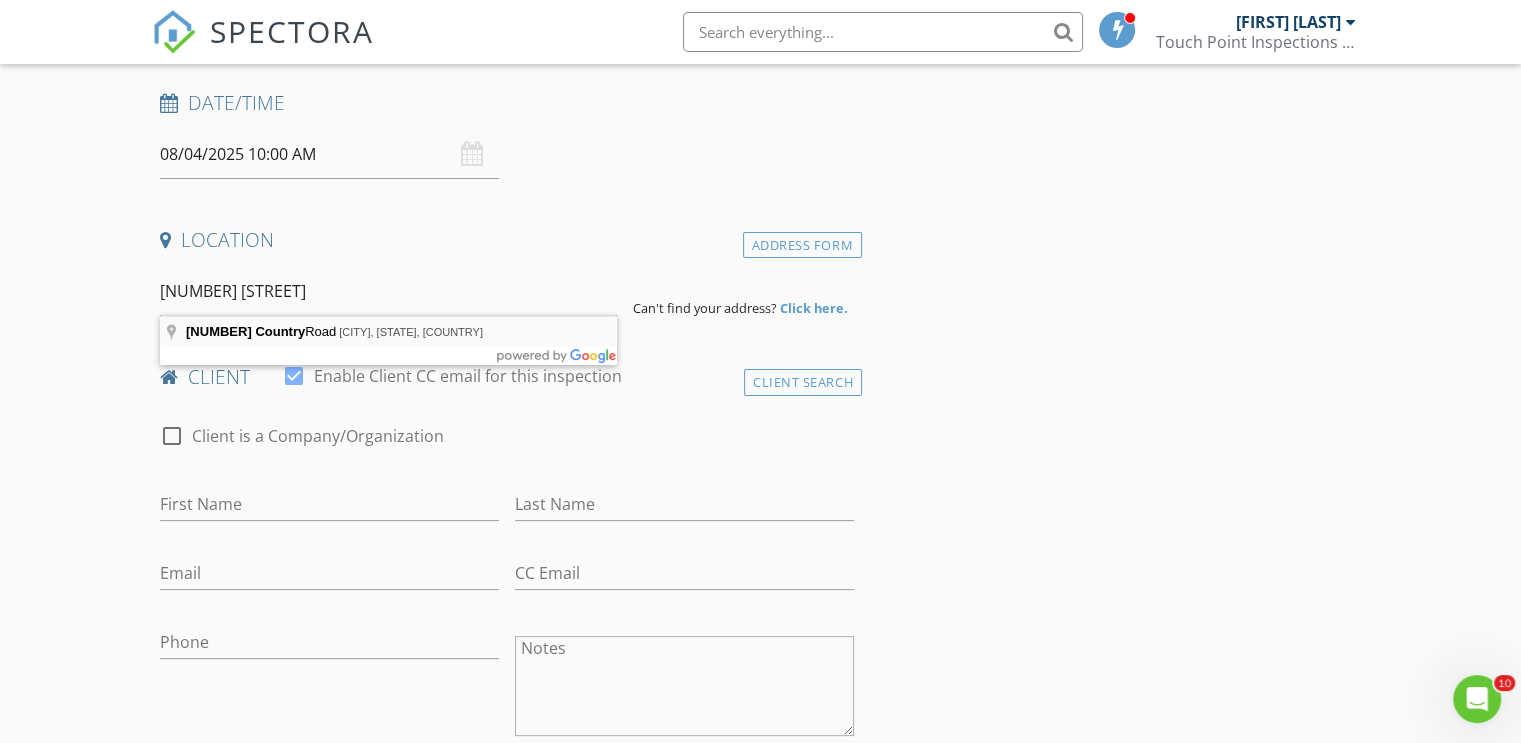 type on "3013 1/2 Country Road, Grand Junction, CO, USA" 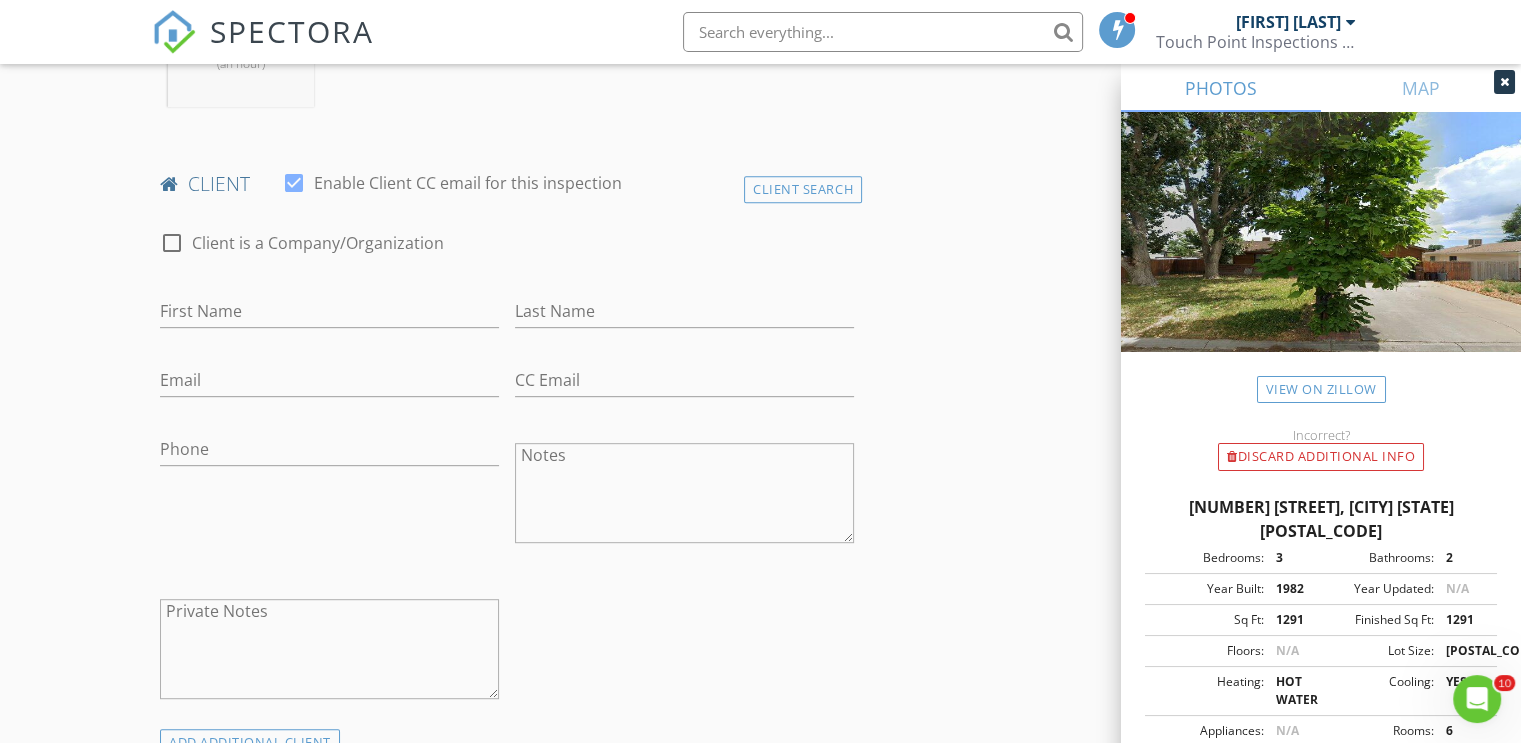 scroll, scrollTop: 1000, scrollLeft: 0, axis: vertical 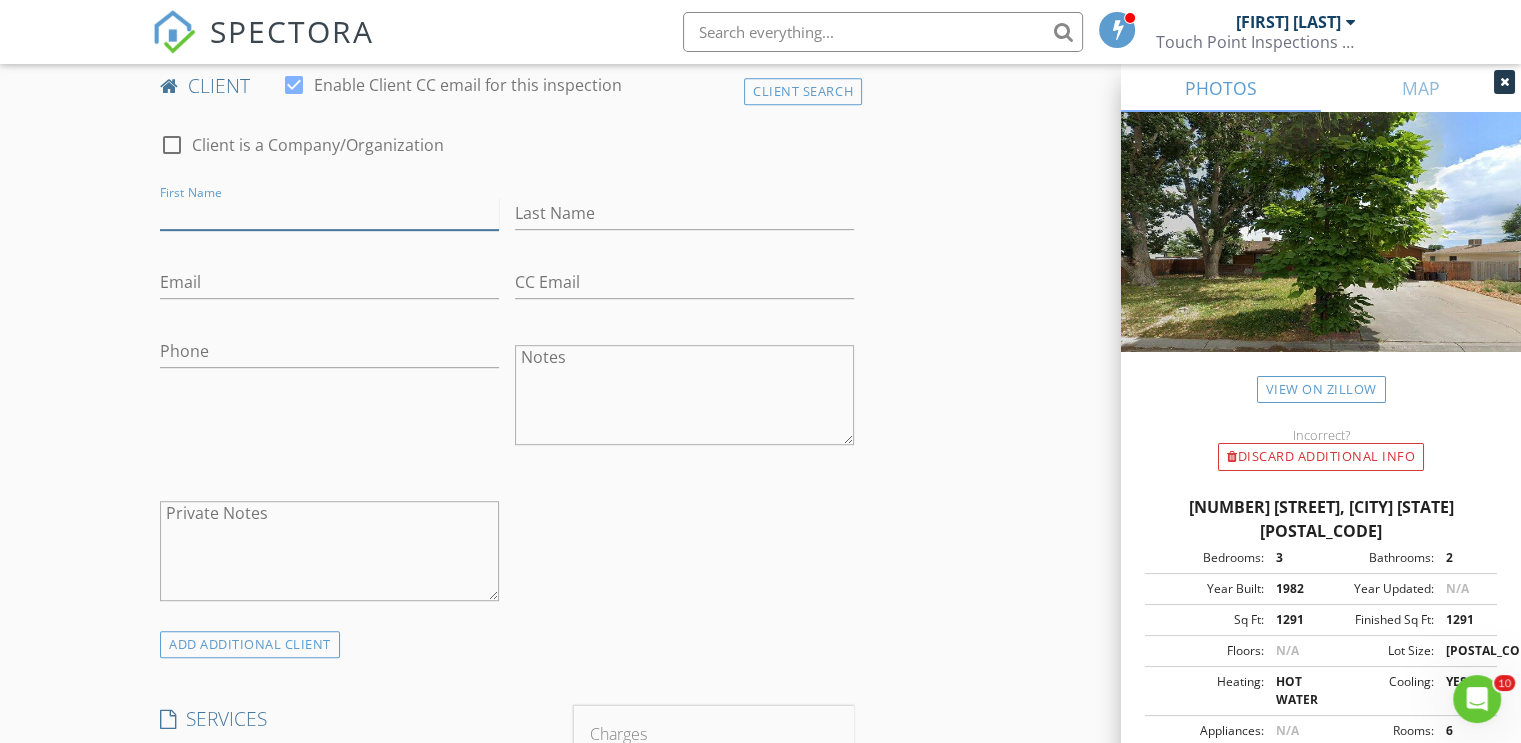 click on "First Name" at bounding box center [329, 213] 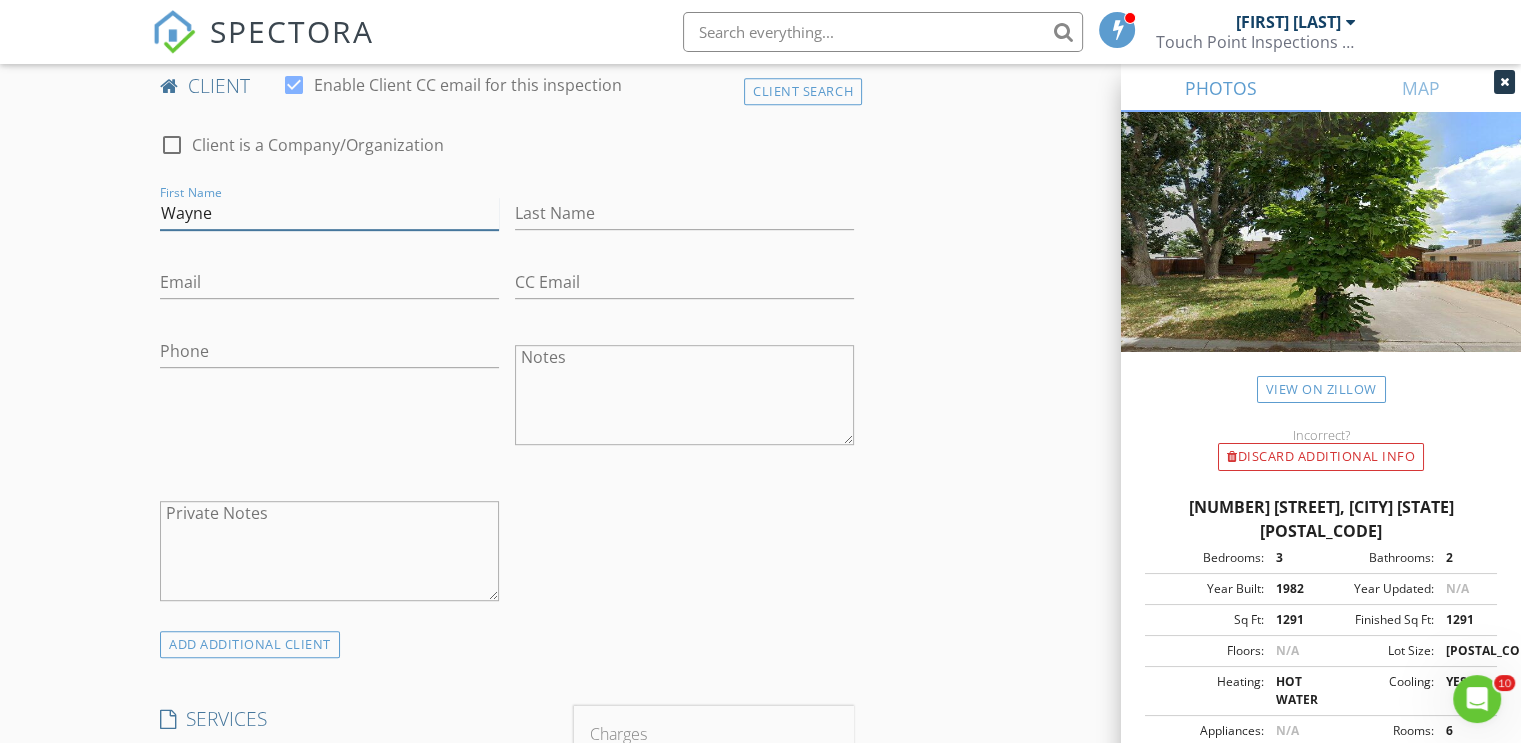 type on "Wayne" 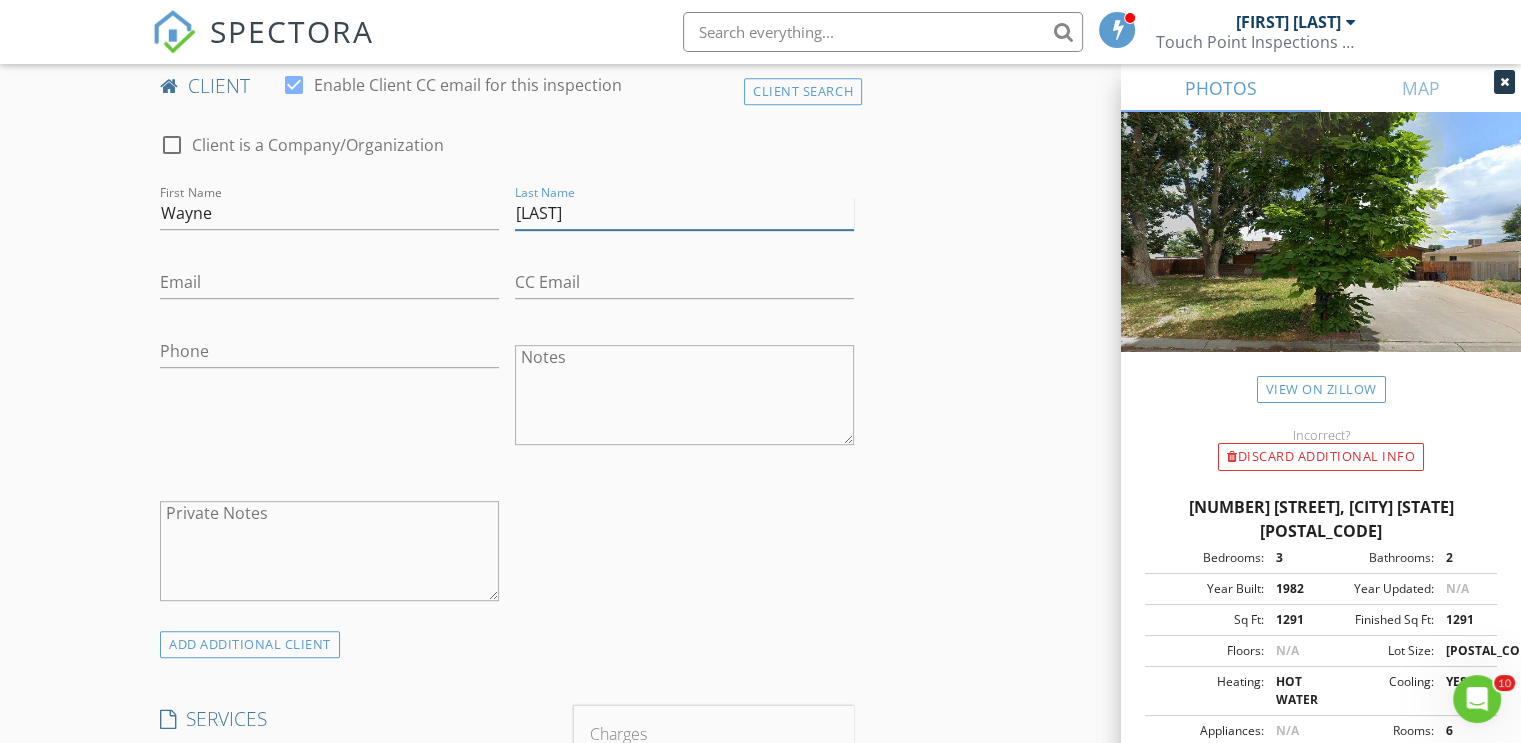 type on "[LAST]" 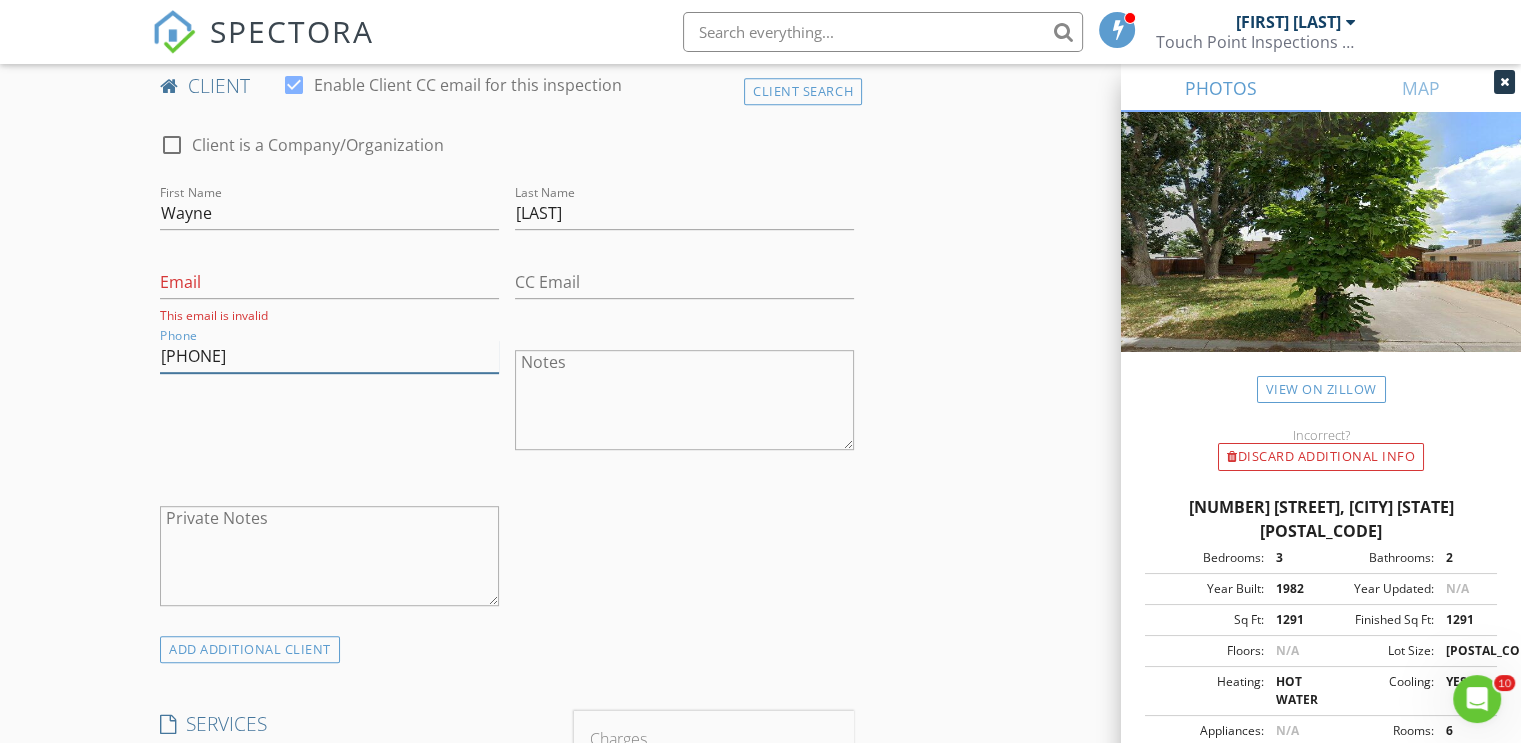 type on "[PHONE]" 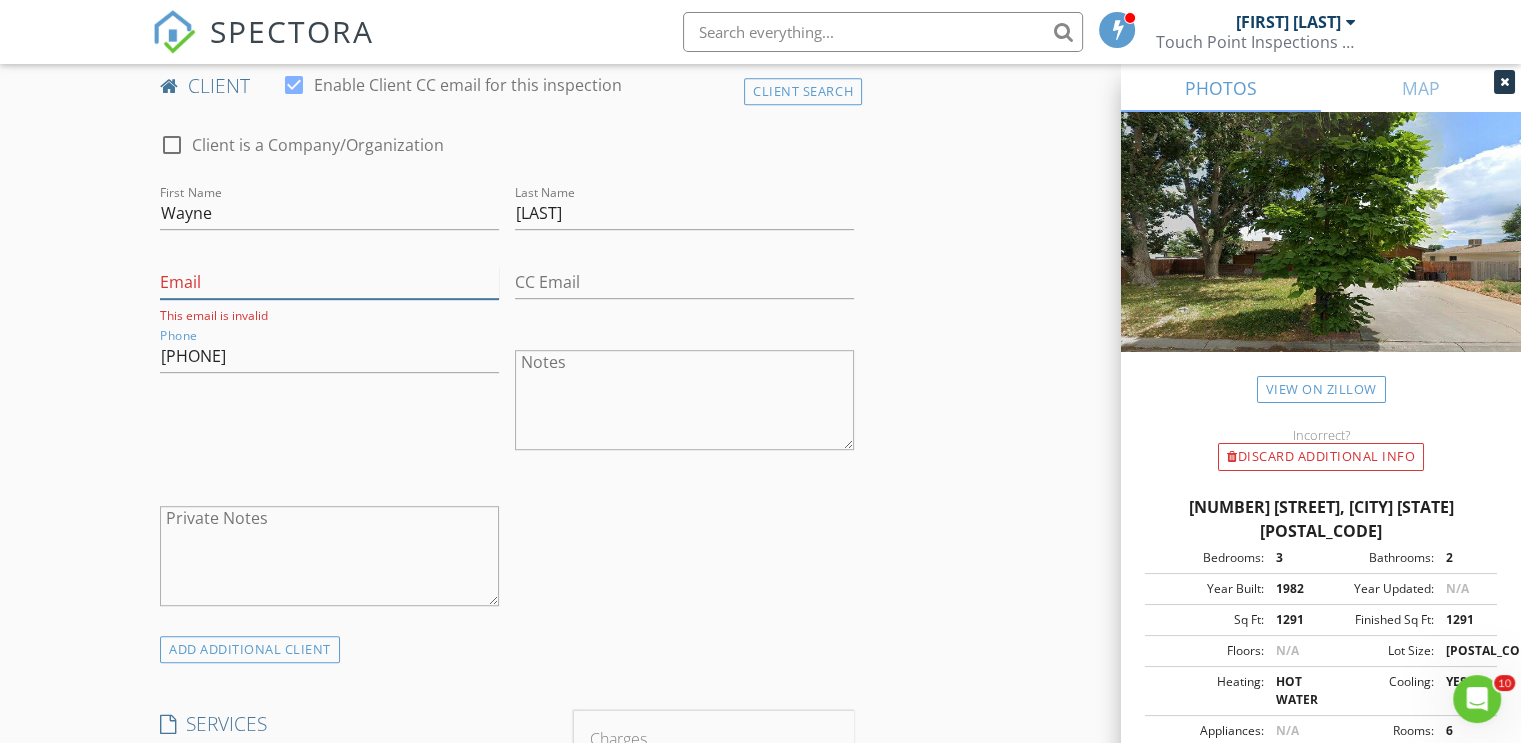 click on "Email" at bounding box center (329, 282) 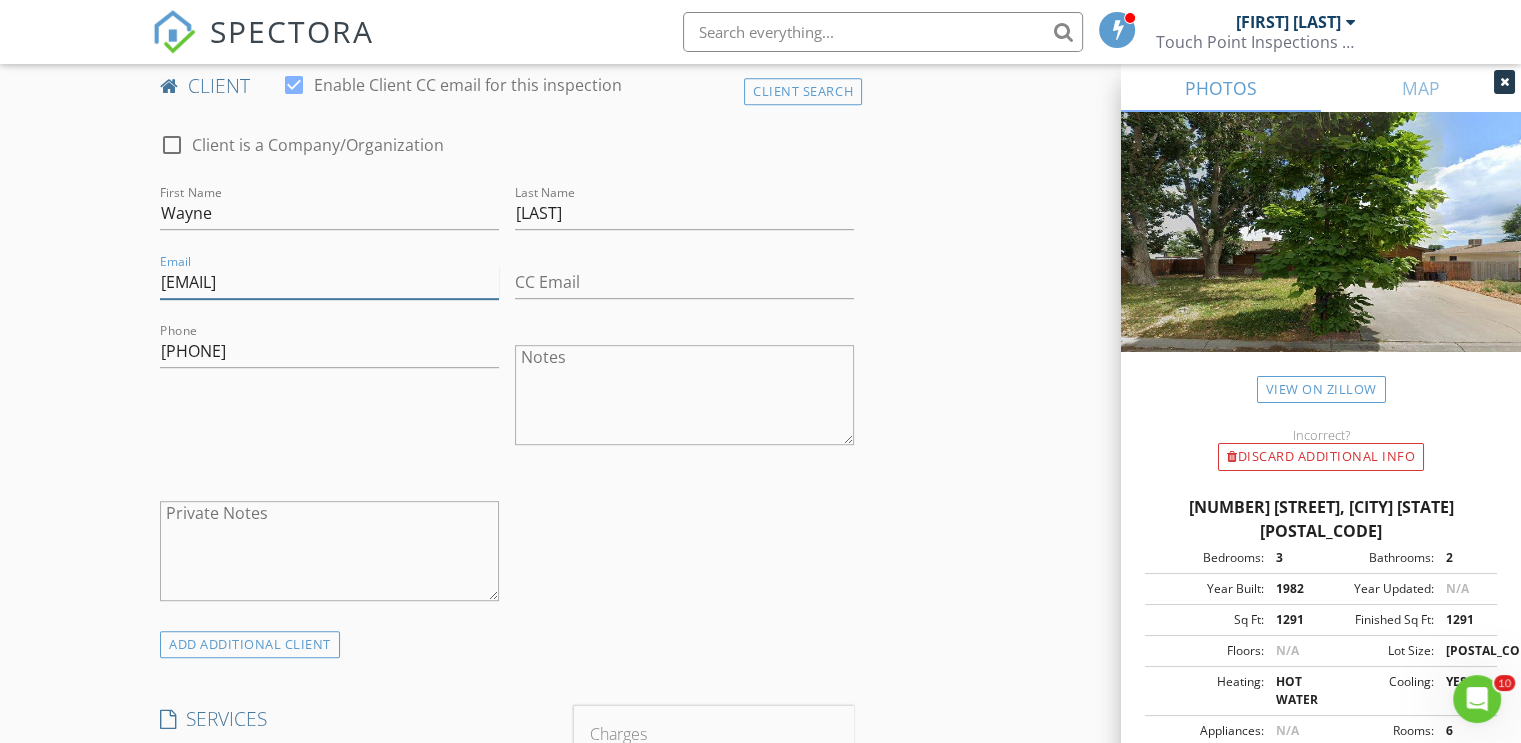 type on "[EMAIL]" 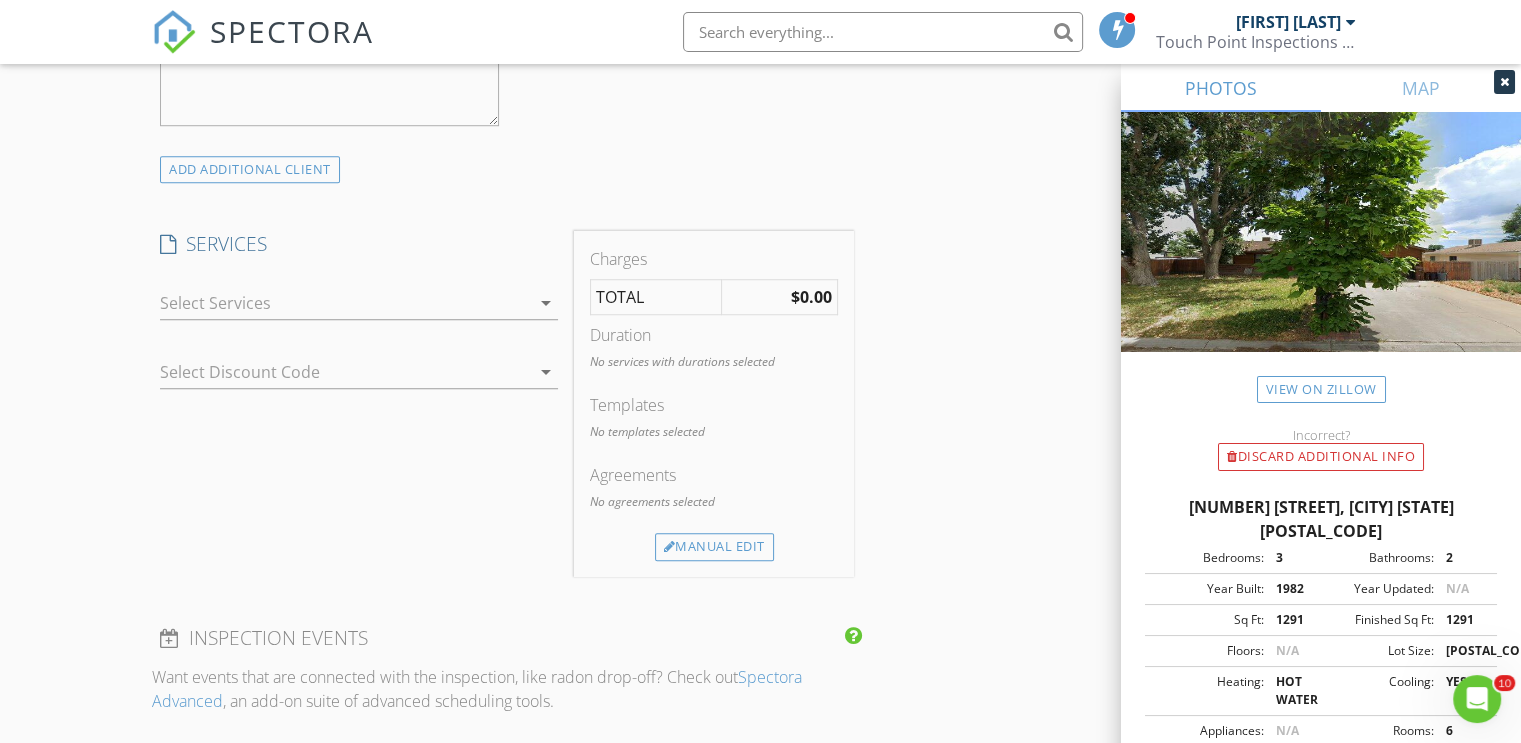 scroll, scrollTop: 1500, scrollLeft: 0, axis: vertical 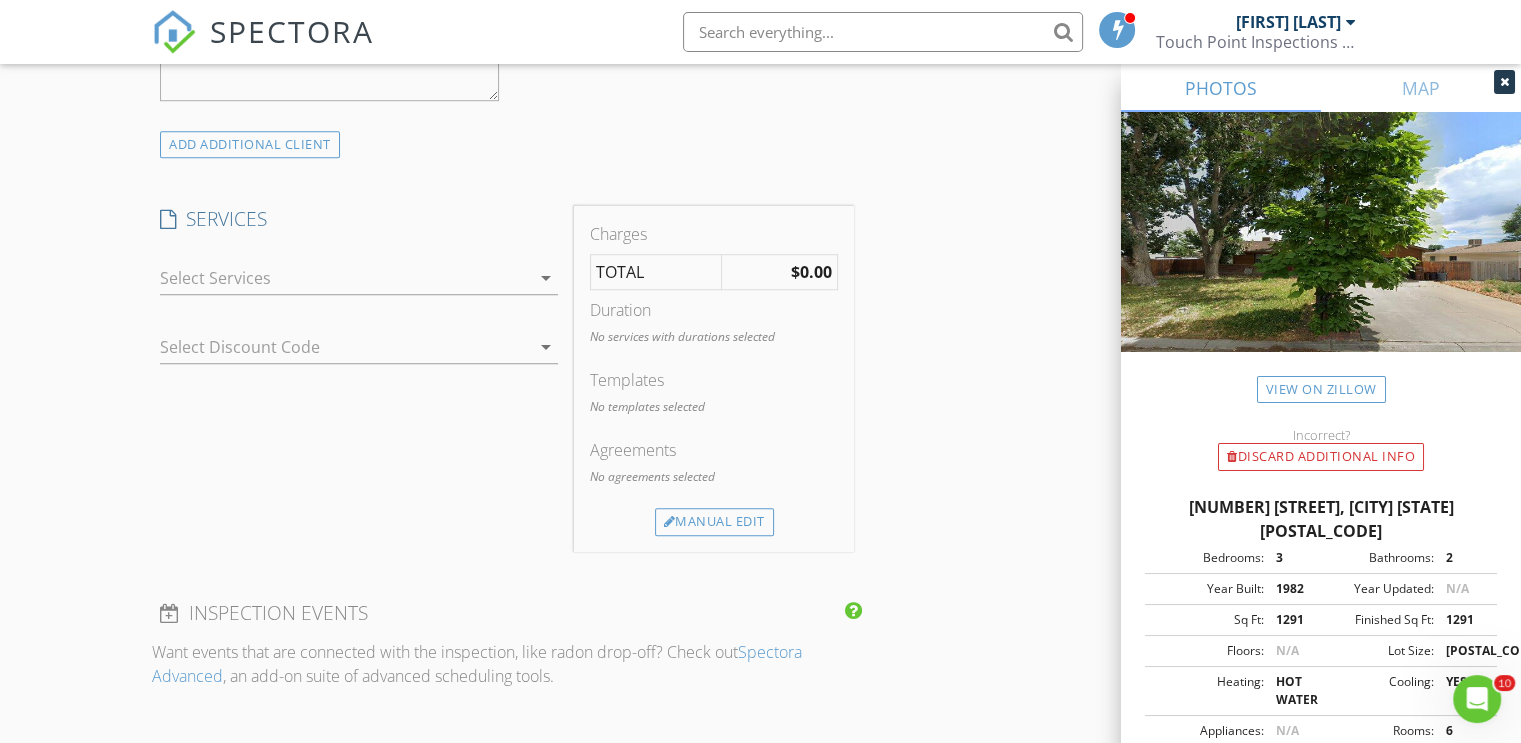 click at bounding box center (345, 278) 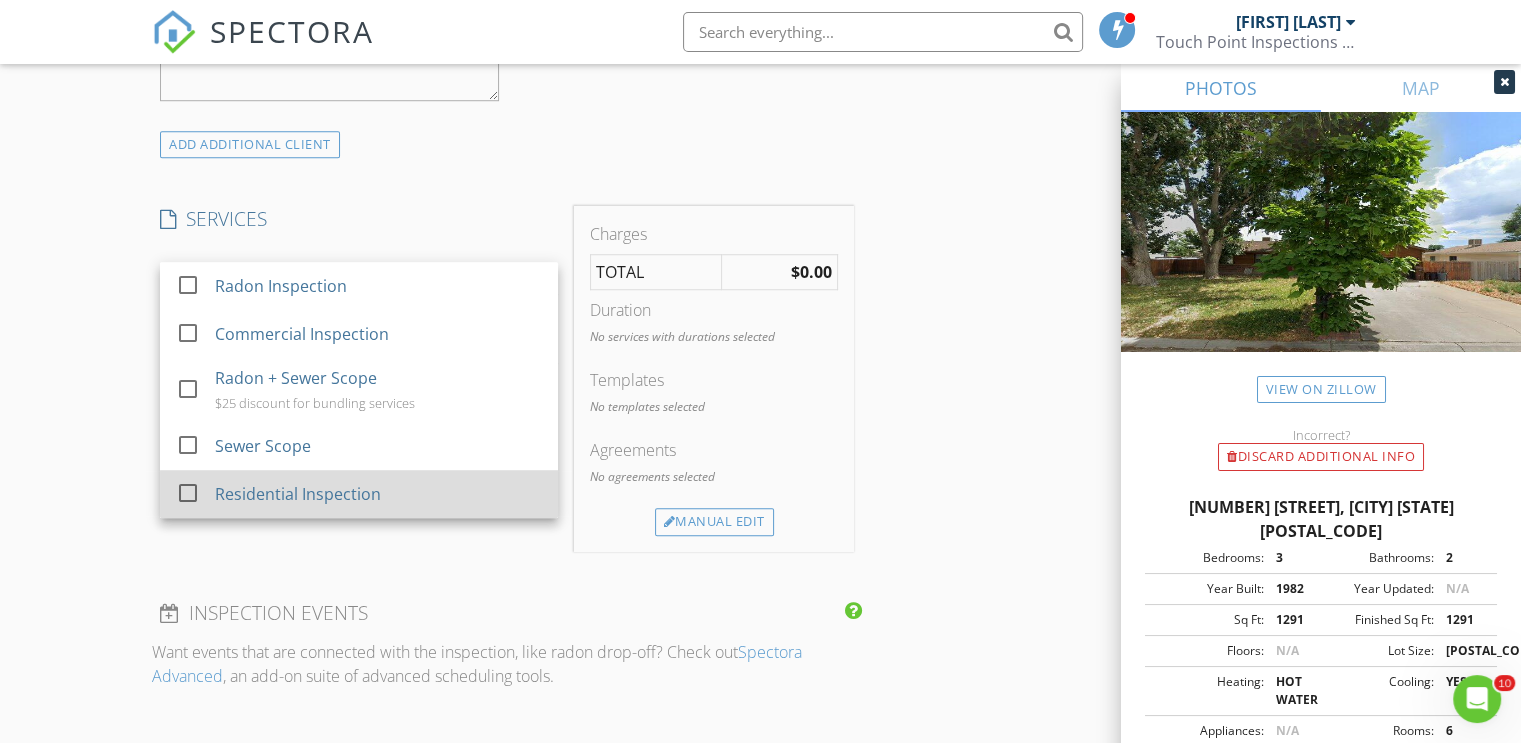 click at bounding box center (188, 493) 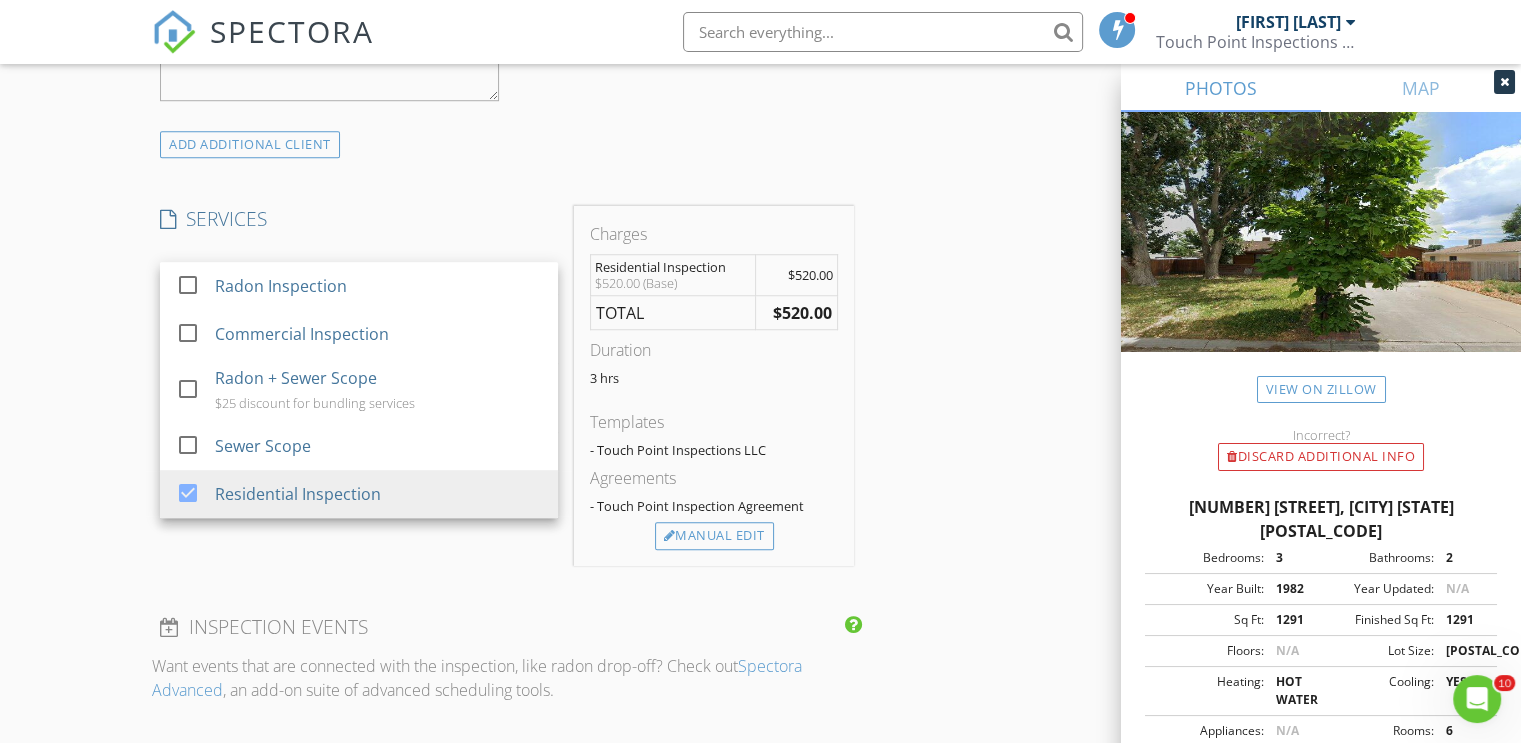 click on "New Inspection
Click here to use the New Order Form
INSPECTOR(S)
check_box   Kevin Pike   PRIMARY   Kevin Pike arrow_drop_down   check_box_outline_blank Kevin Pike specifically requested
Date/Time
08/04/2025 10:00 AM
Location
Address Search       Address 3013 1/2 Country Rd   Unit   City Grand Junction   State CO   Zip 81504   County Mesa     Square Feet 1291   Year Built 1982   Foundation arrow_drop_down     Kevin Pike     40.9 miles     (an hour)
client
check_box Enable Client CC email for this inspection   Client Search     check_box_outline_blank Client is a Company/Organization     First Name Wayne   Last Name Kincaid   Email wrkincade1@gmail.com   CC Email   Phone 970-361-0500           Notes   Private Notes
ADD ADDITIONAL client
SERVICES" at bounding box center [760, 379] 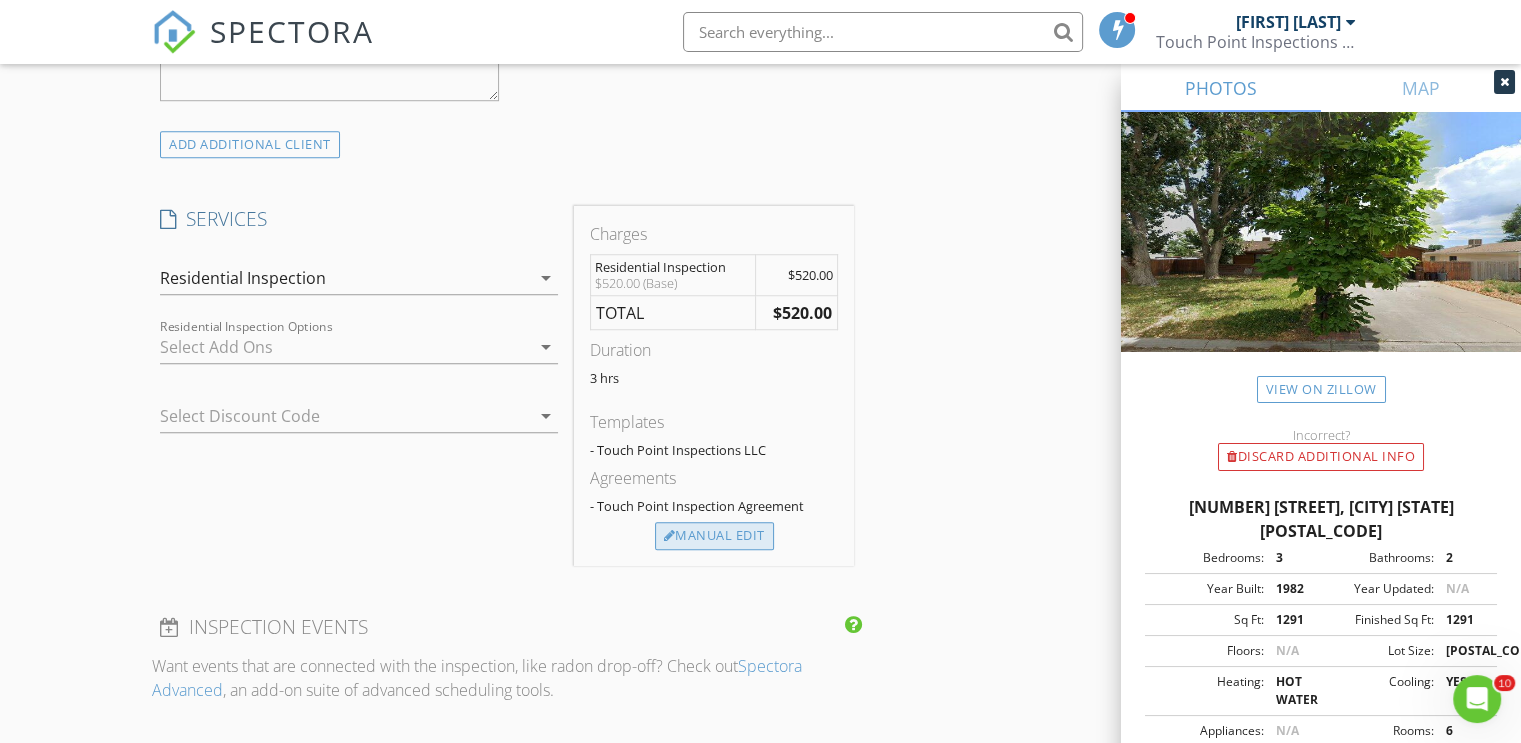 click on "Manual Edit" at bounding box center (714, 536) 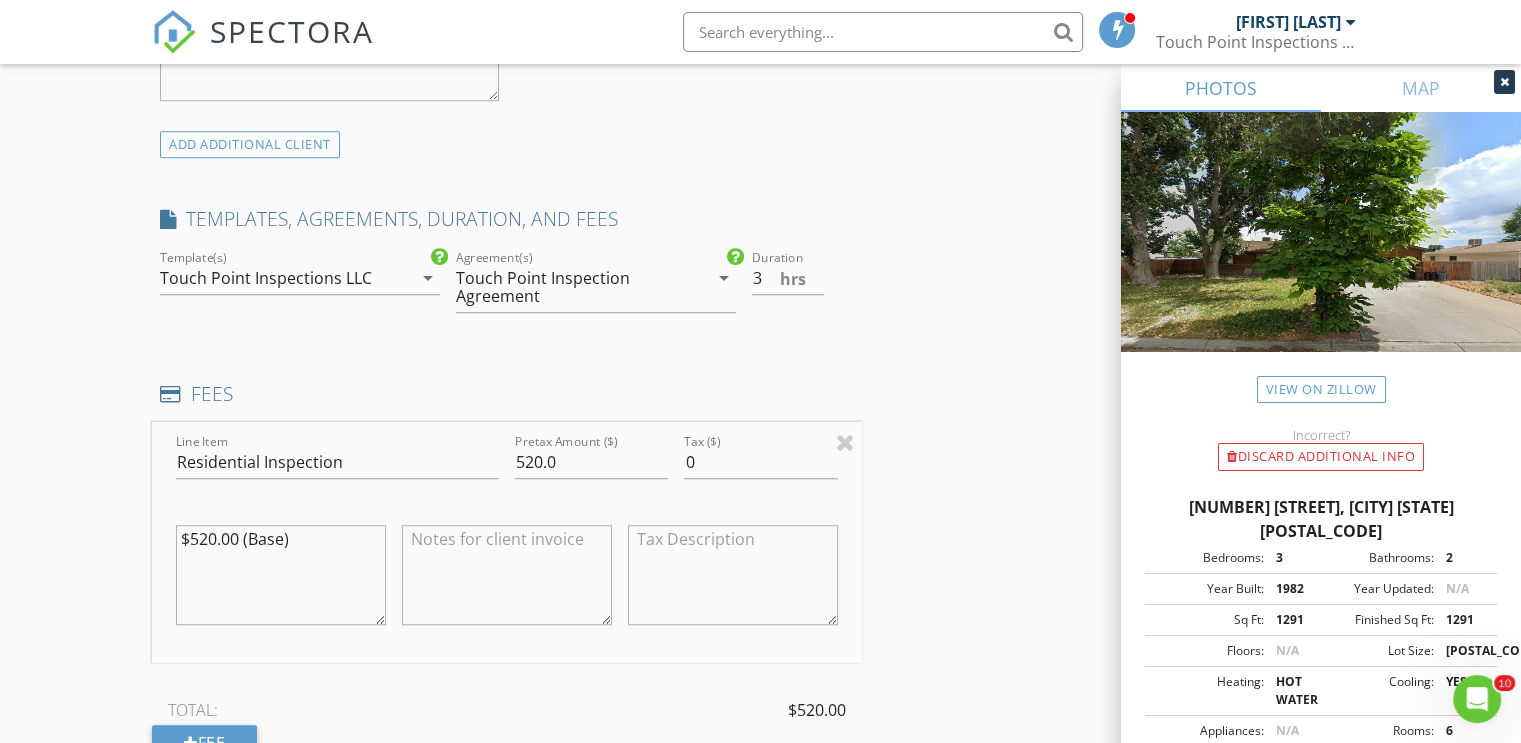 drag, startPoint x: 122, startPoint y: 273, endPoint x: 102, endPoint y: 251, distance: 29.732138 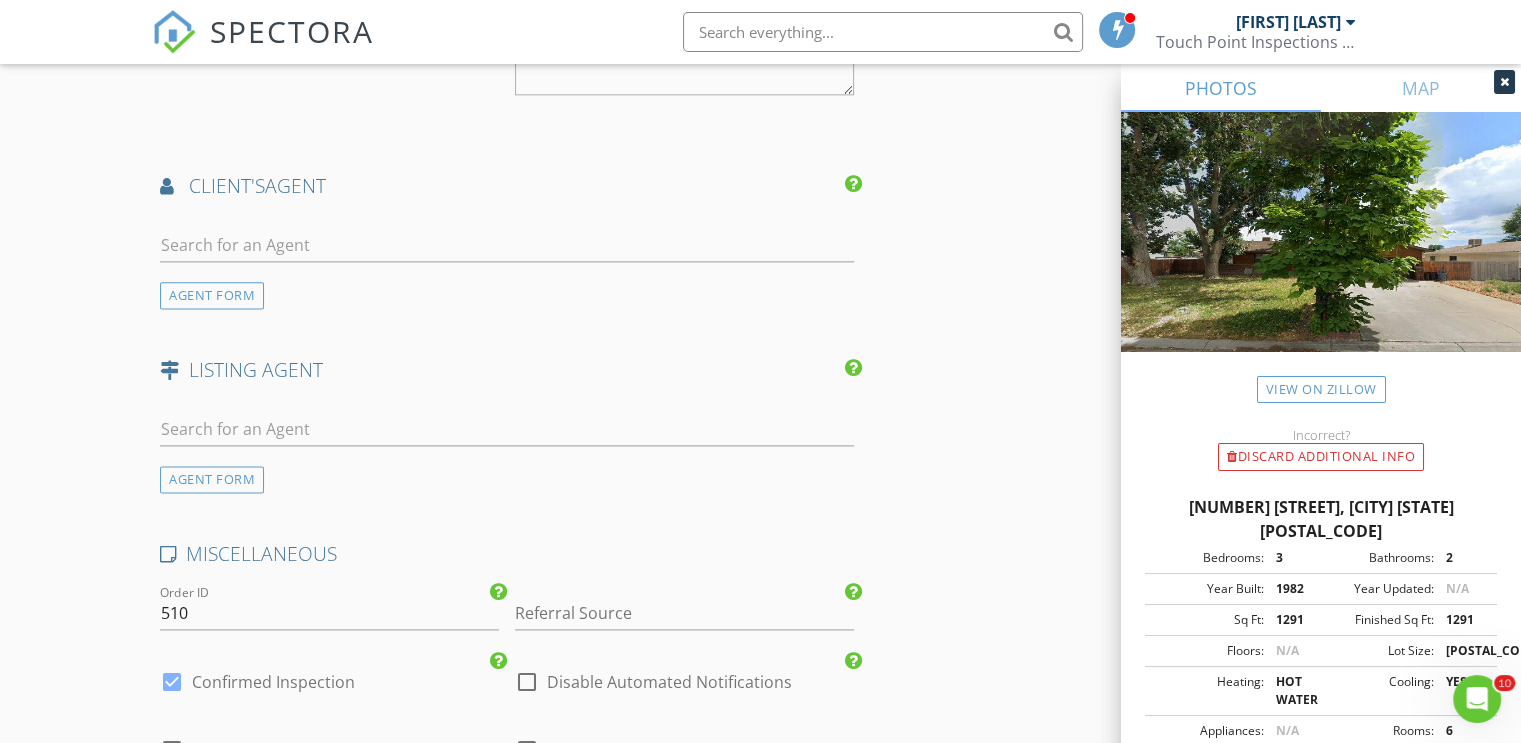 scroll, scrollTop: 2500, scrollLeft: 0, axis: vertical 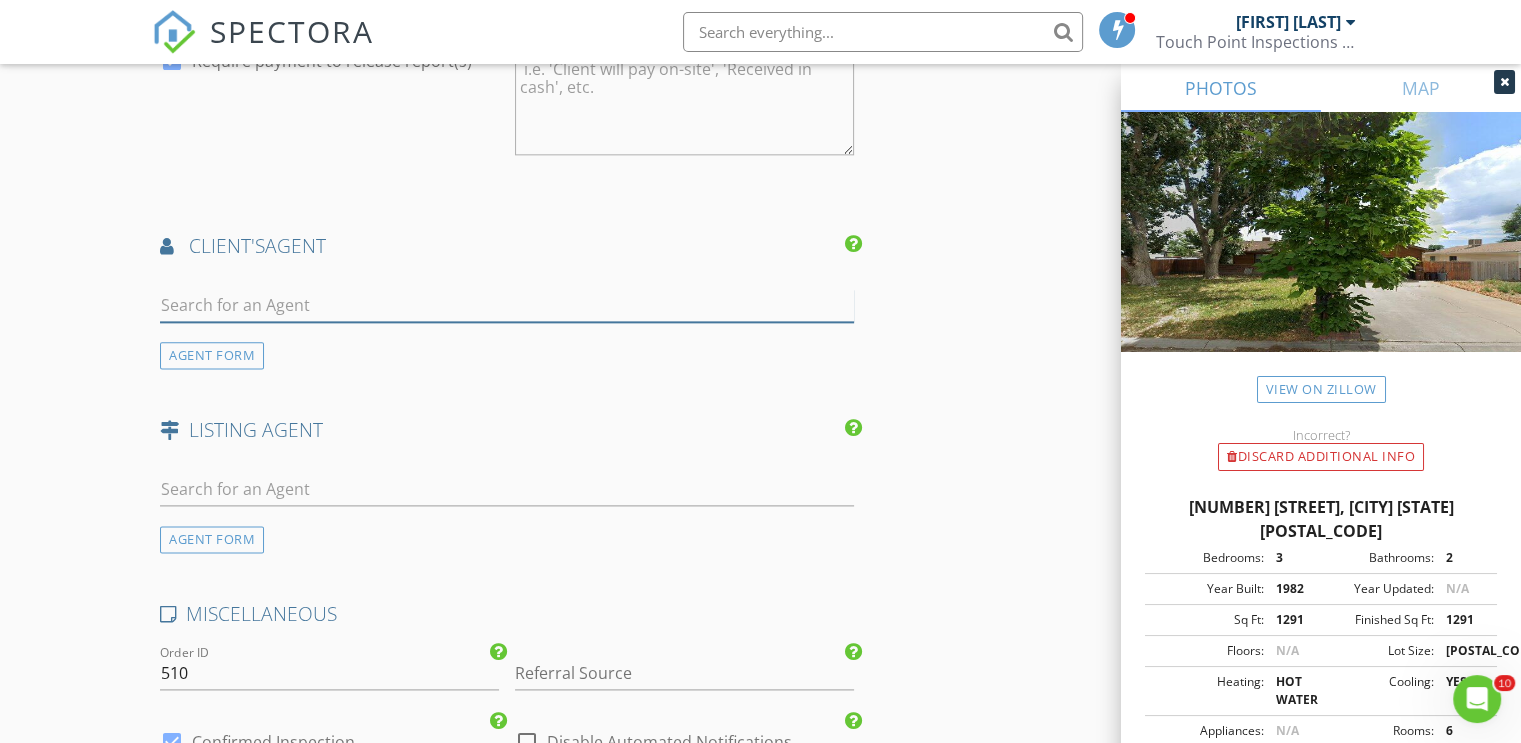 click at bounding box center [507, 305] 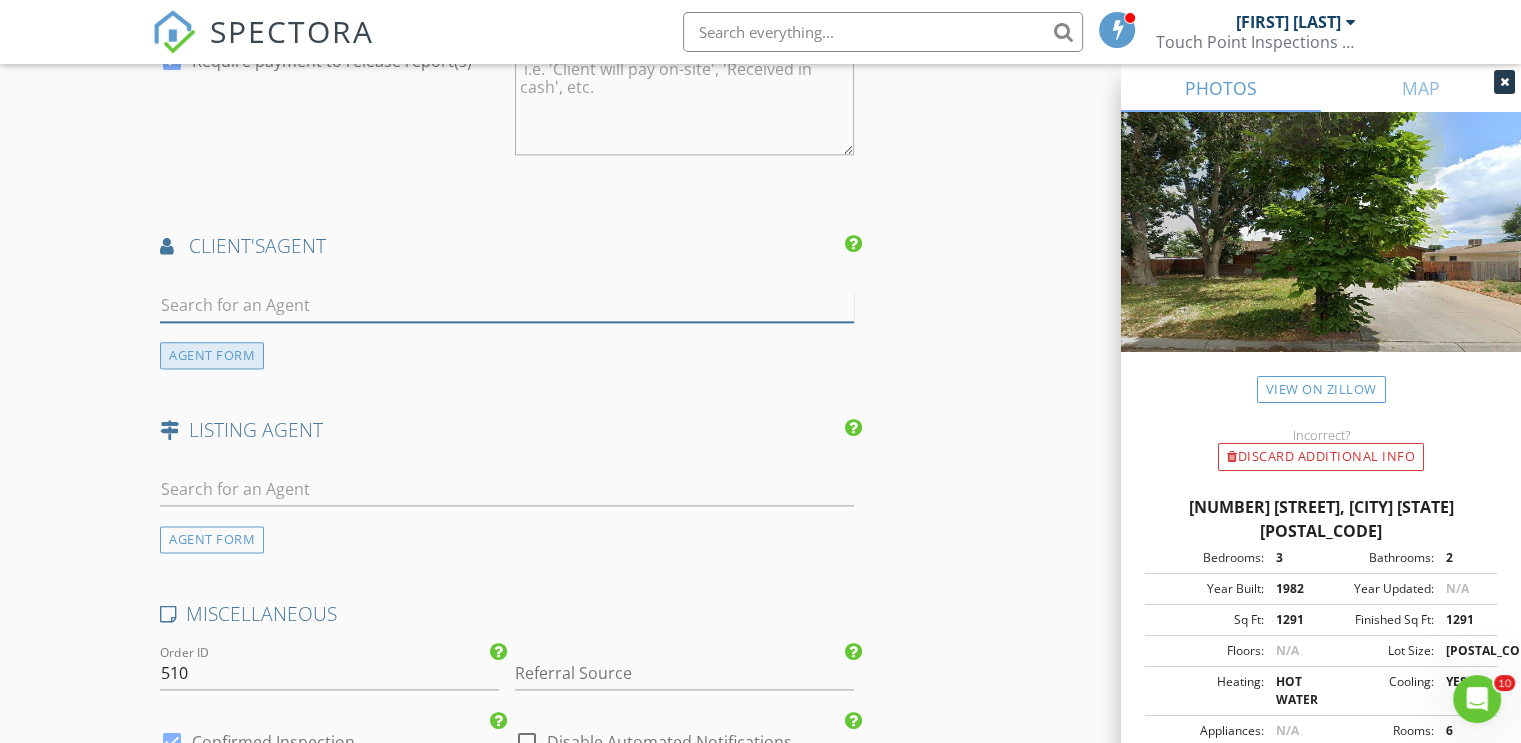 type on "mich" 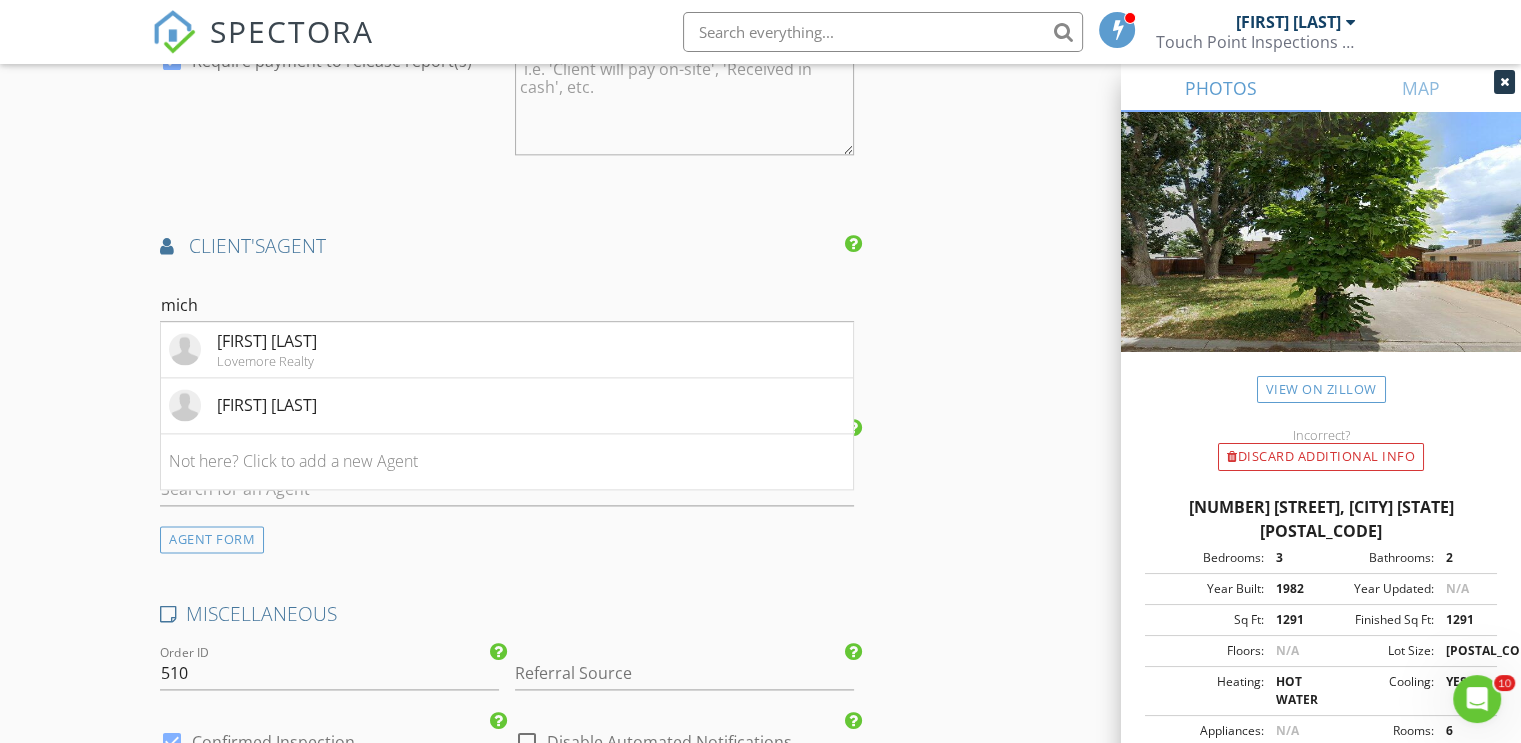 click on "[FIRST] [LAST]" at bounding box center (267, 341) 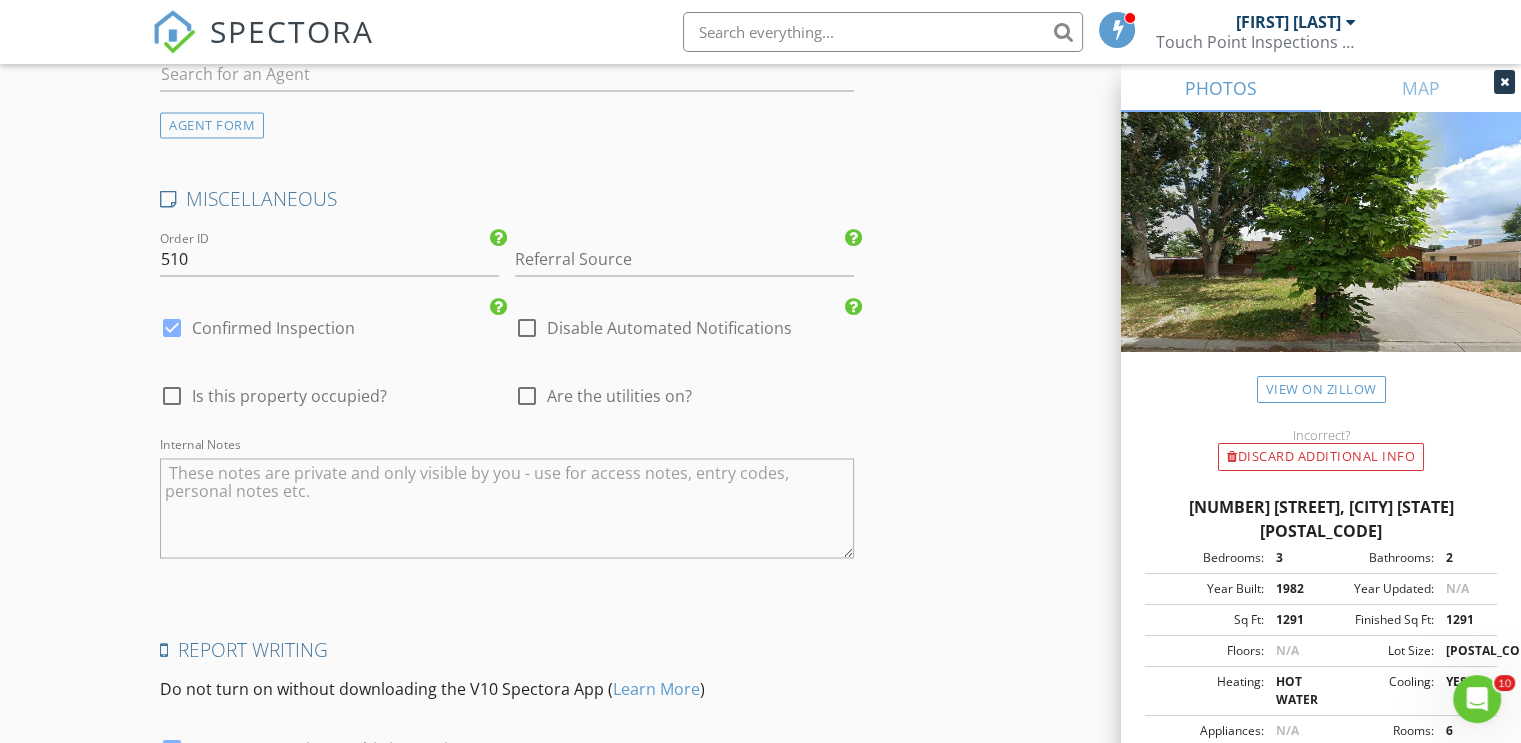 scroll, scrollTop: 3570, scrollLeft: 0, axis: vertical 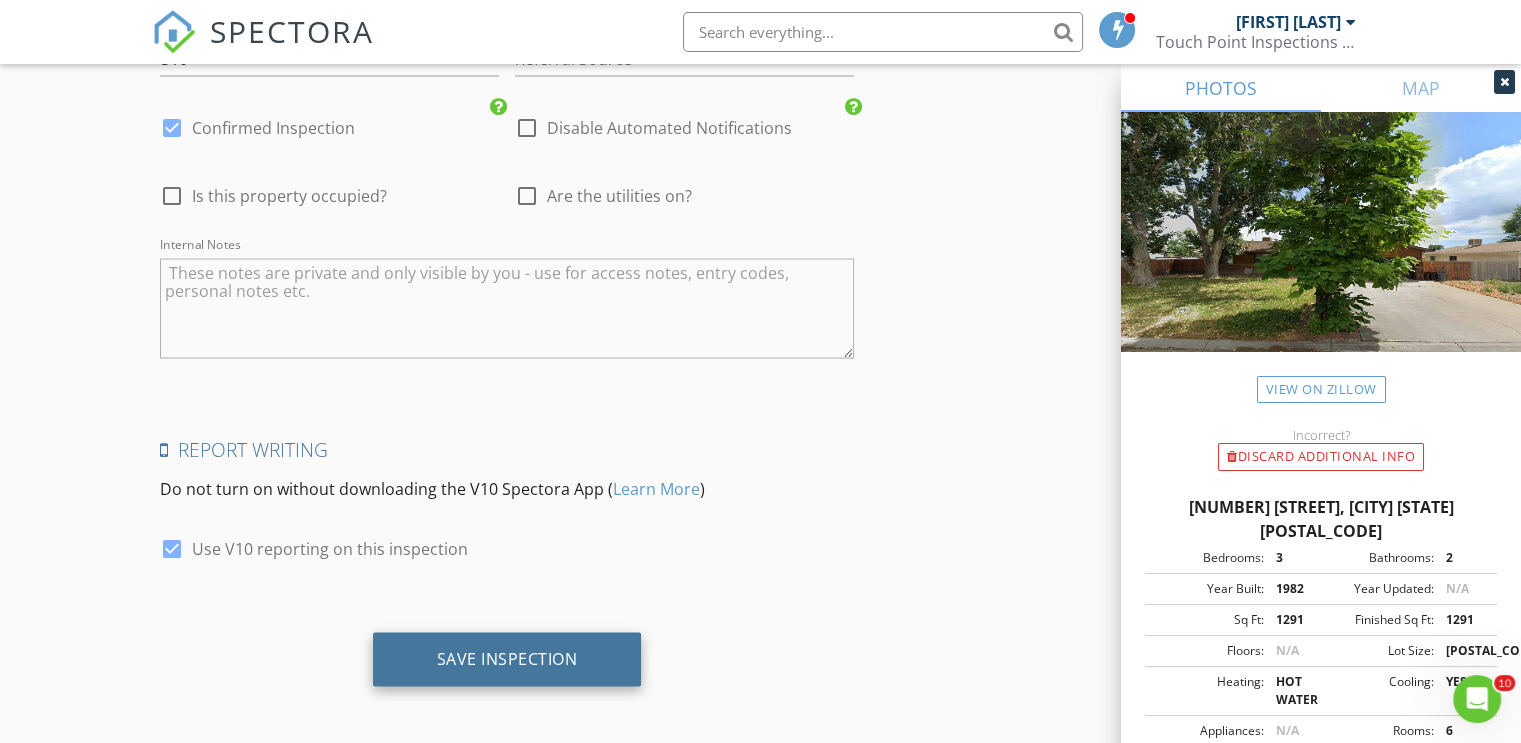 click on "Save Inspection" at bounding box center [507, 658] 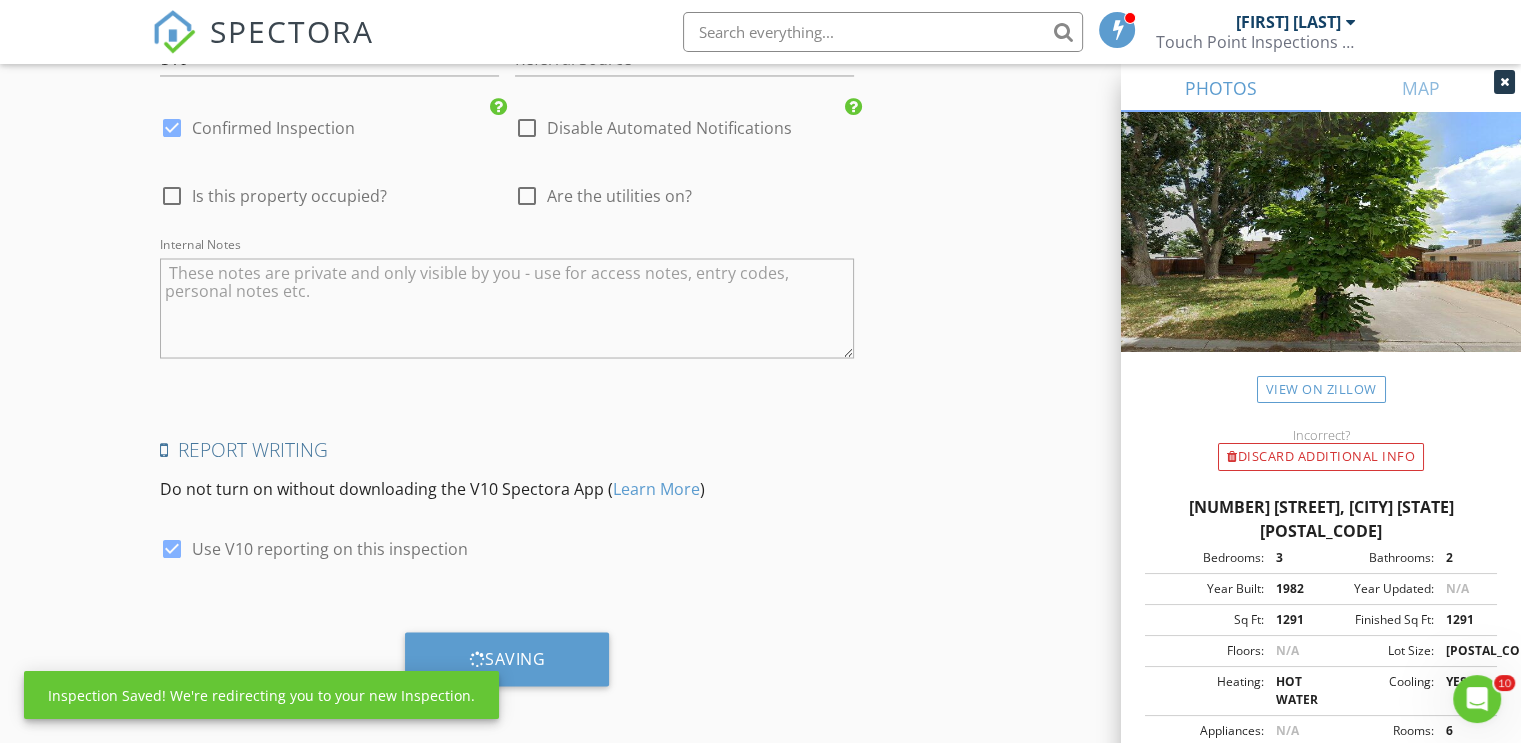scroll, scrollTop: 3066, scrollLeft: 0, axis: vertical 